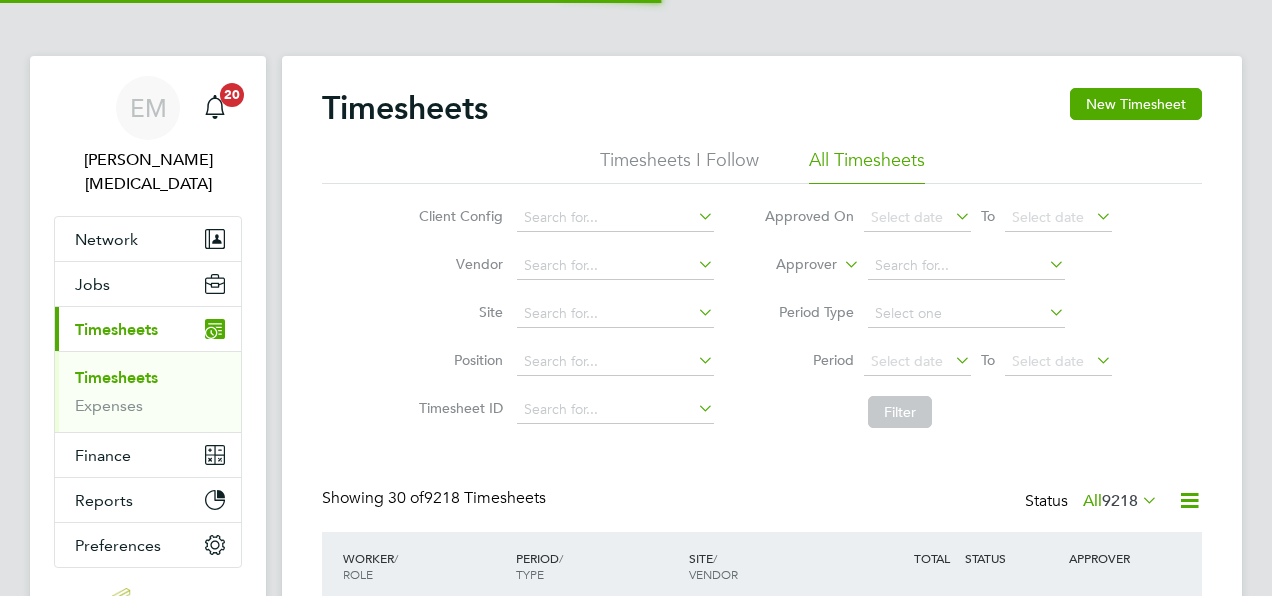 scroll, scrollTop: 0, scrollLeft: 0, axis: both 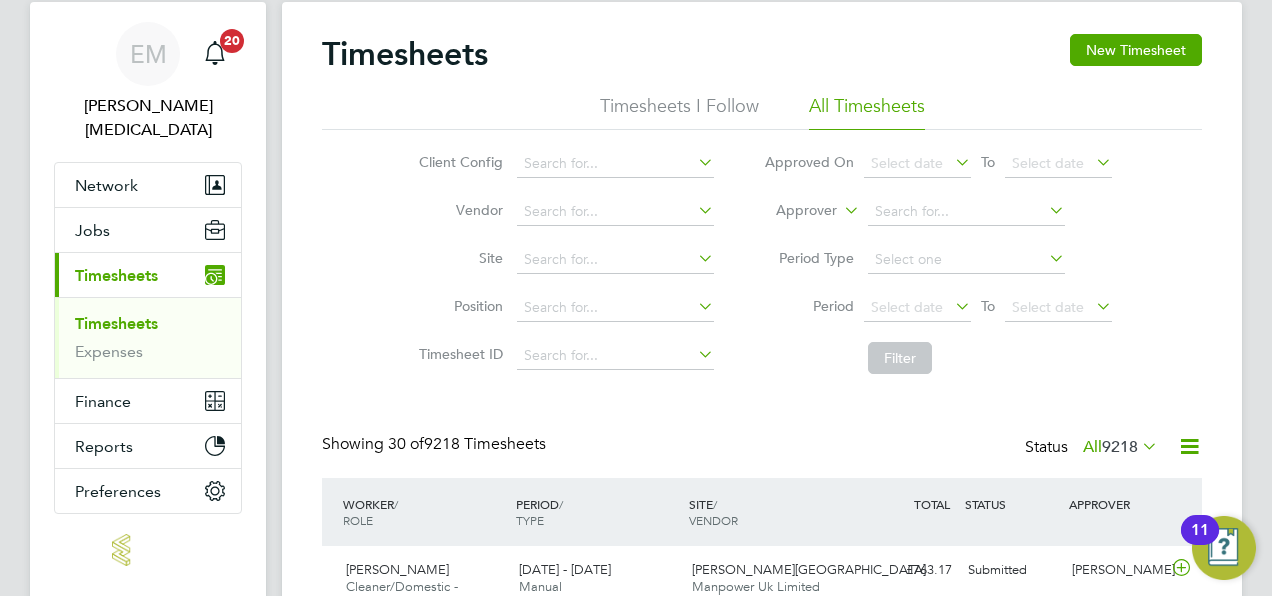 click on "Approver" 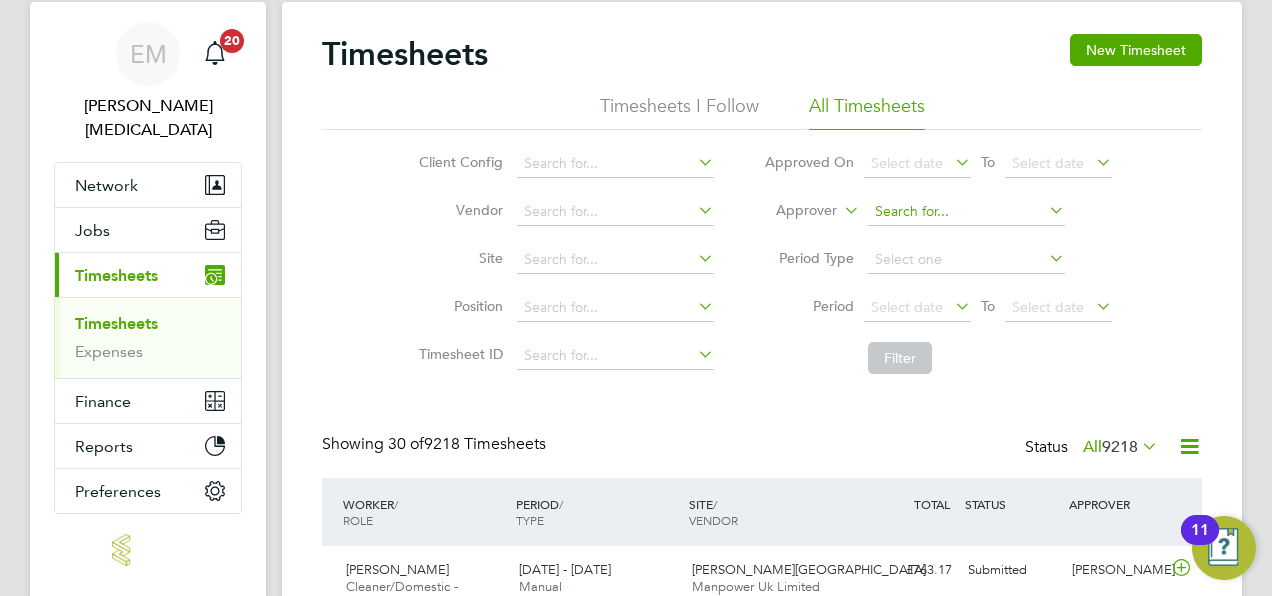 click 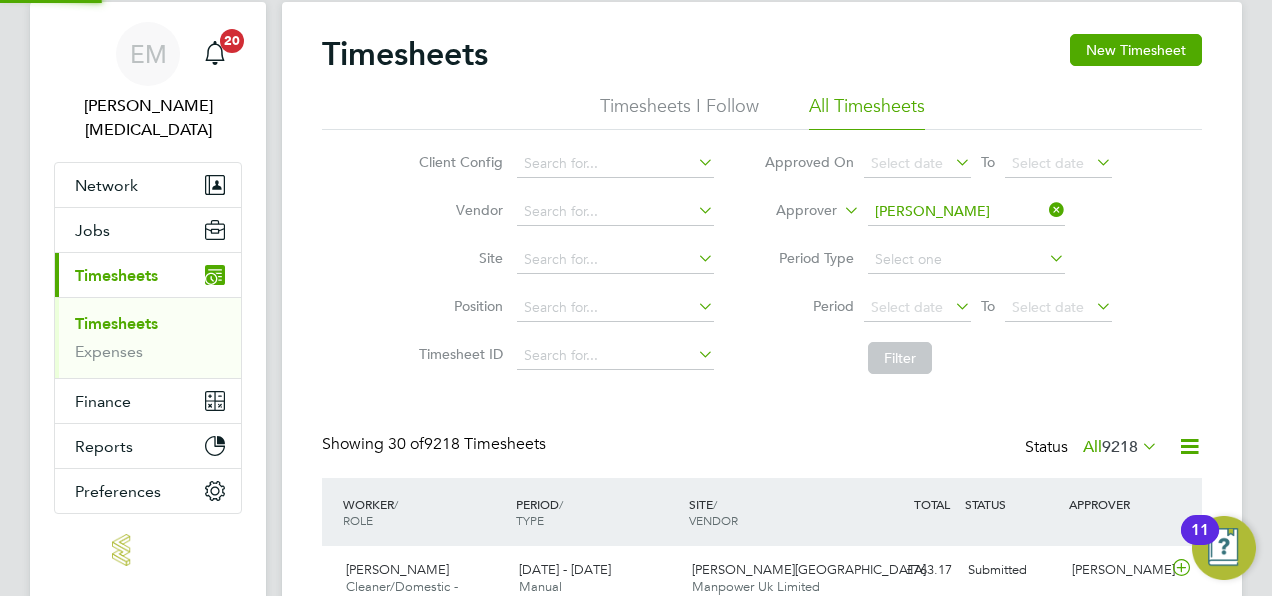 click on "[PERSON_NAME]" 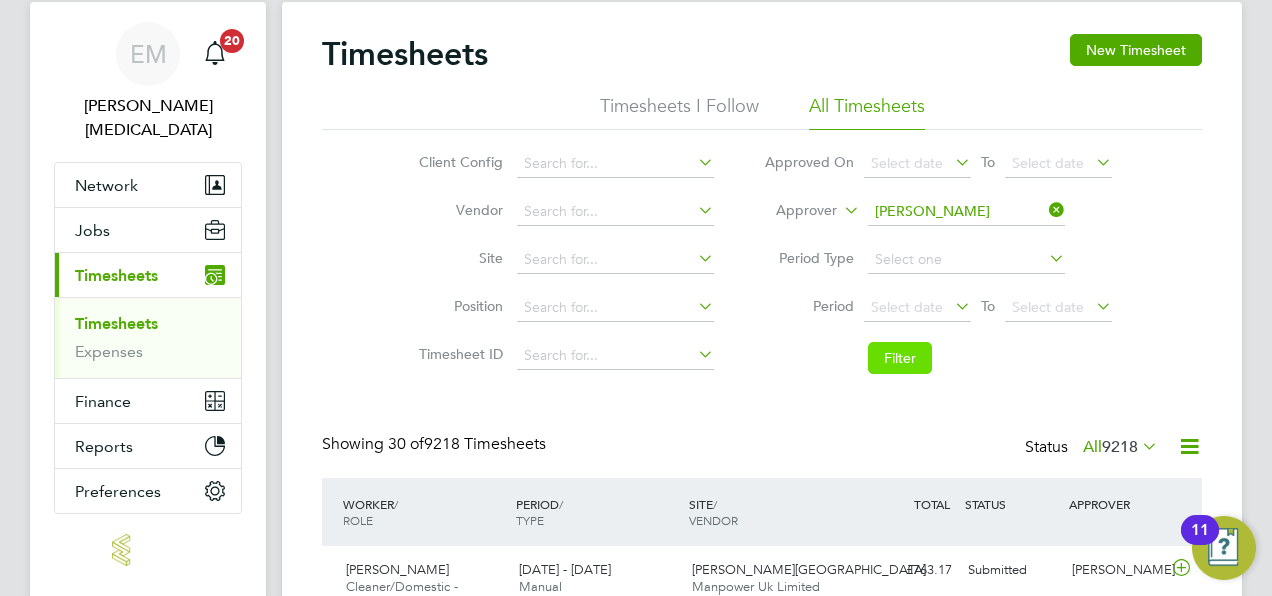 click on "Filter" 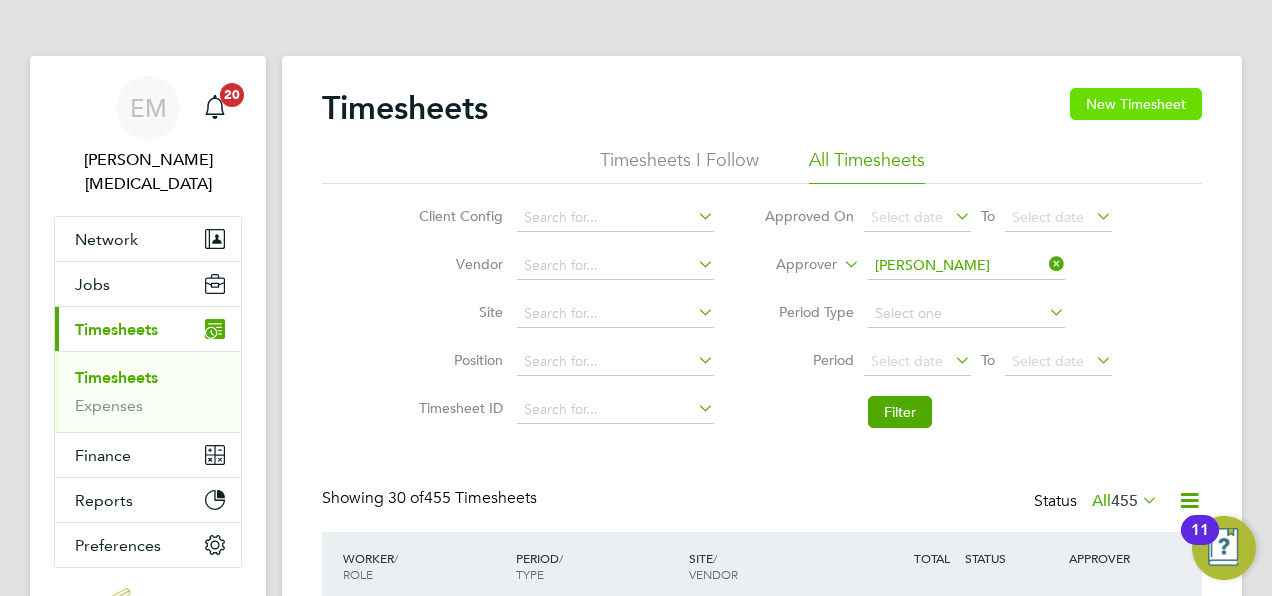 click on "New Timesheet" 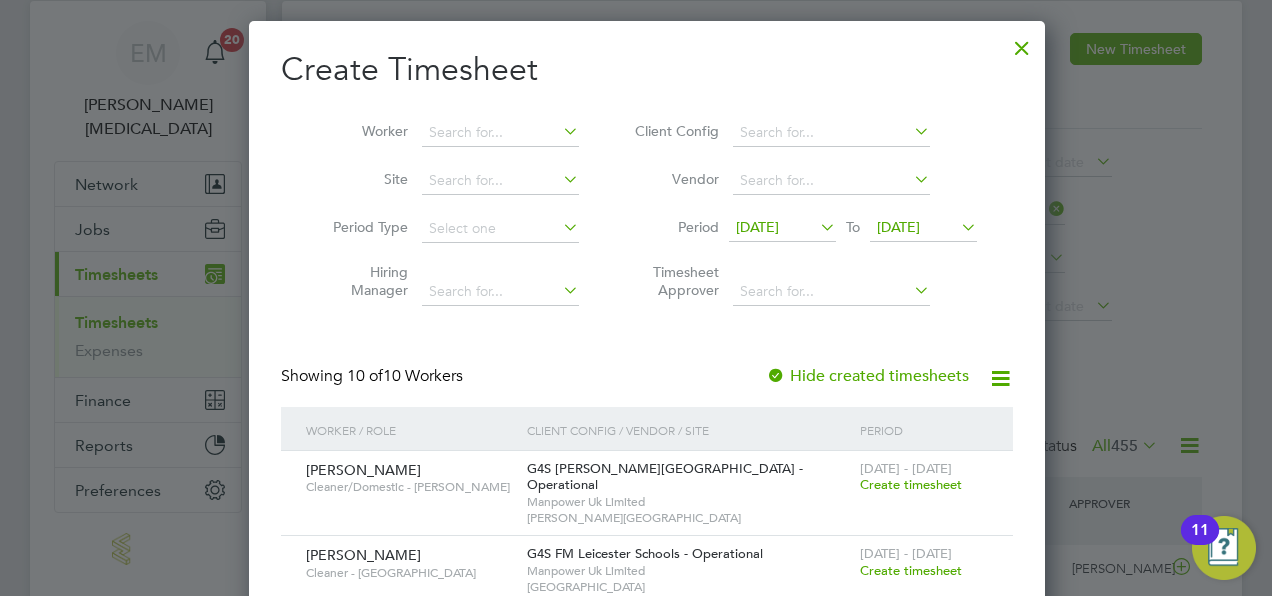 click on "[DATE]" at bounding box center (757, 227) 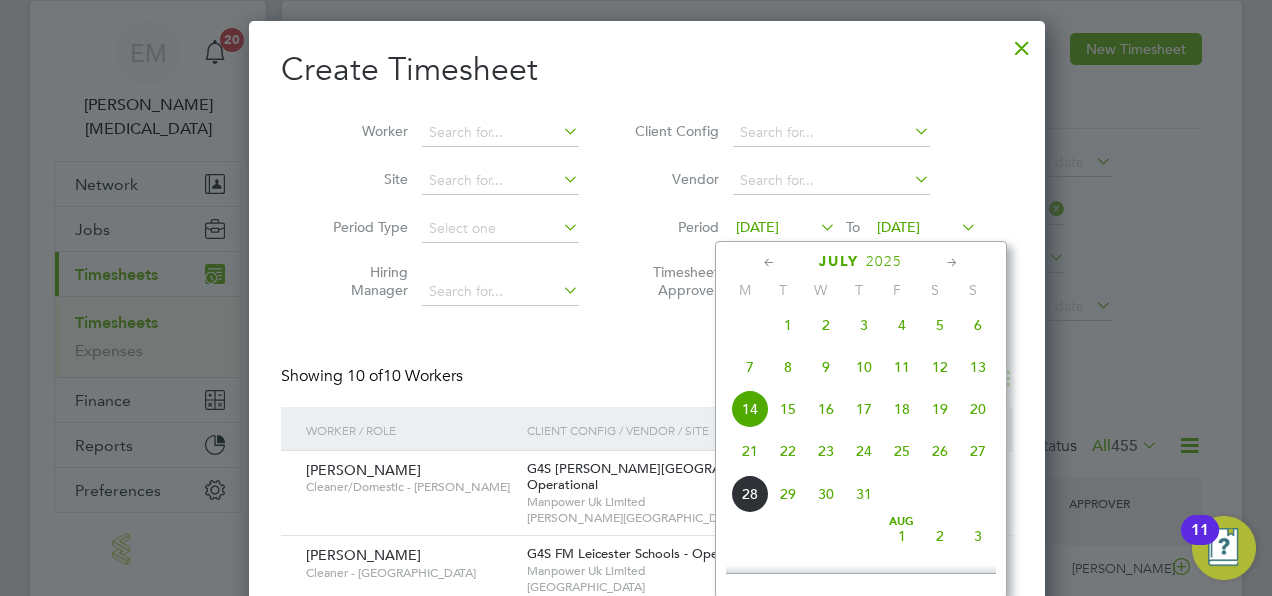 click on "21" 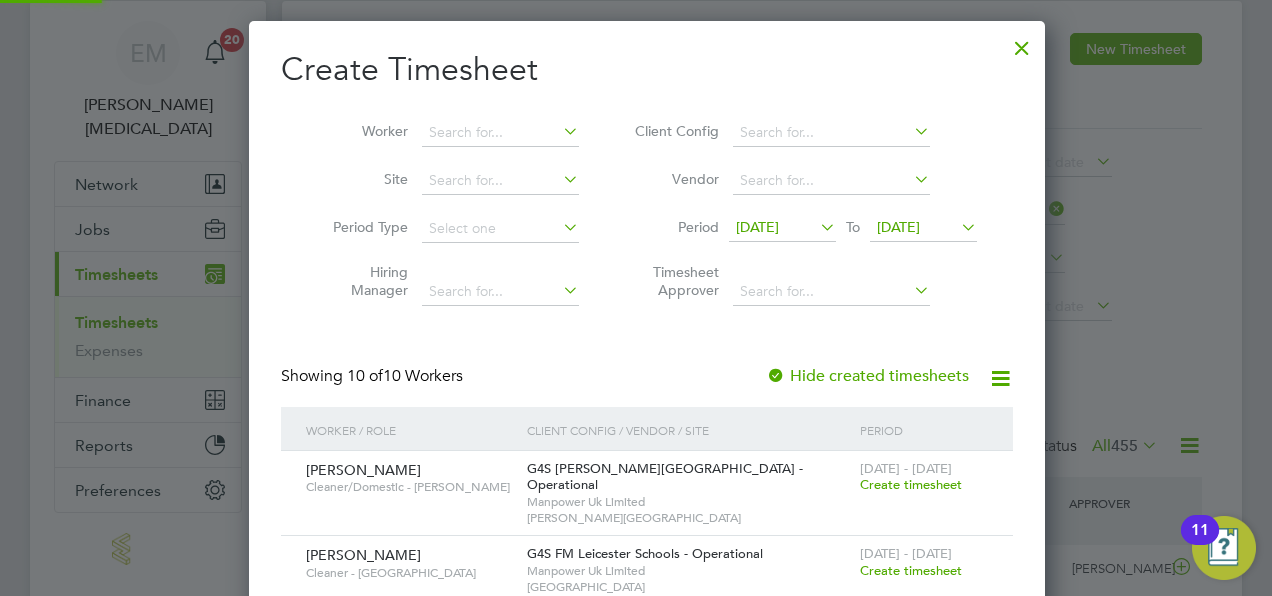 click on "[DATE]" at bounding box center [898, 227] 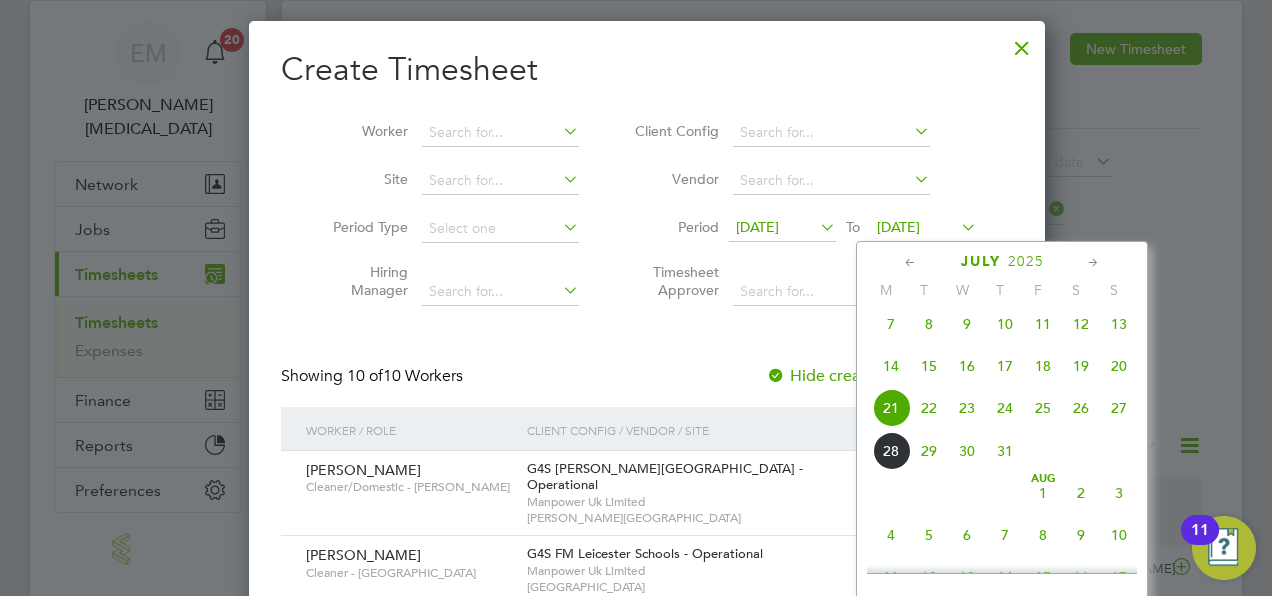 click on "27" 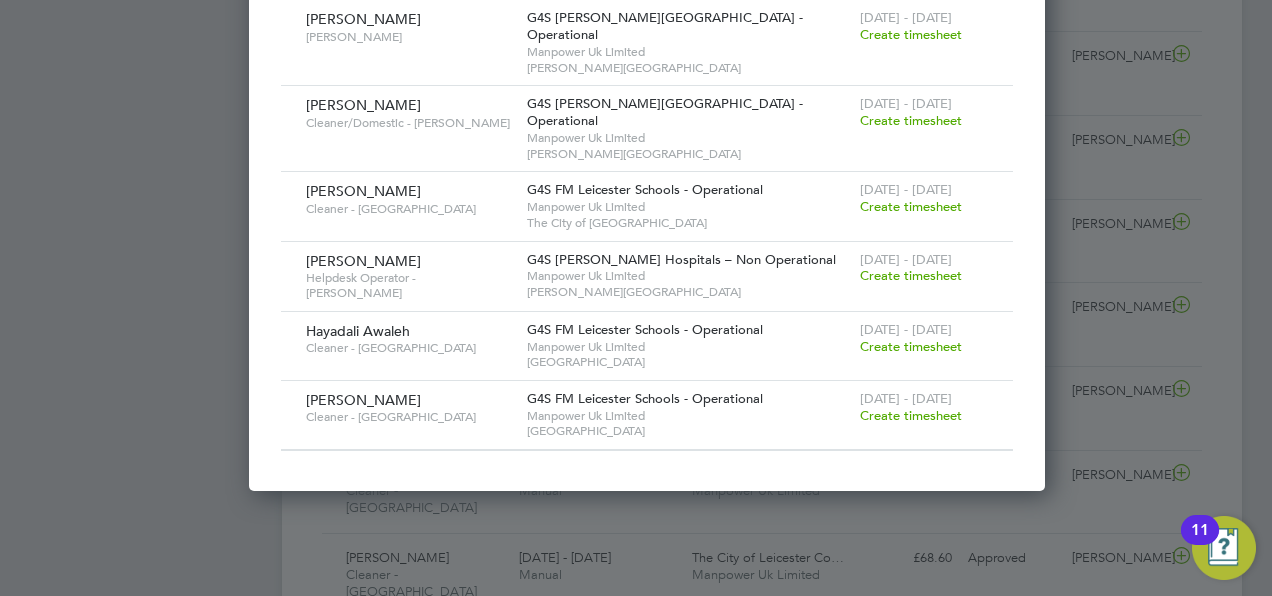 click on "Create timesheet" at bounding box center (911, 415) 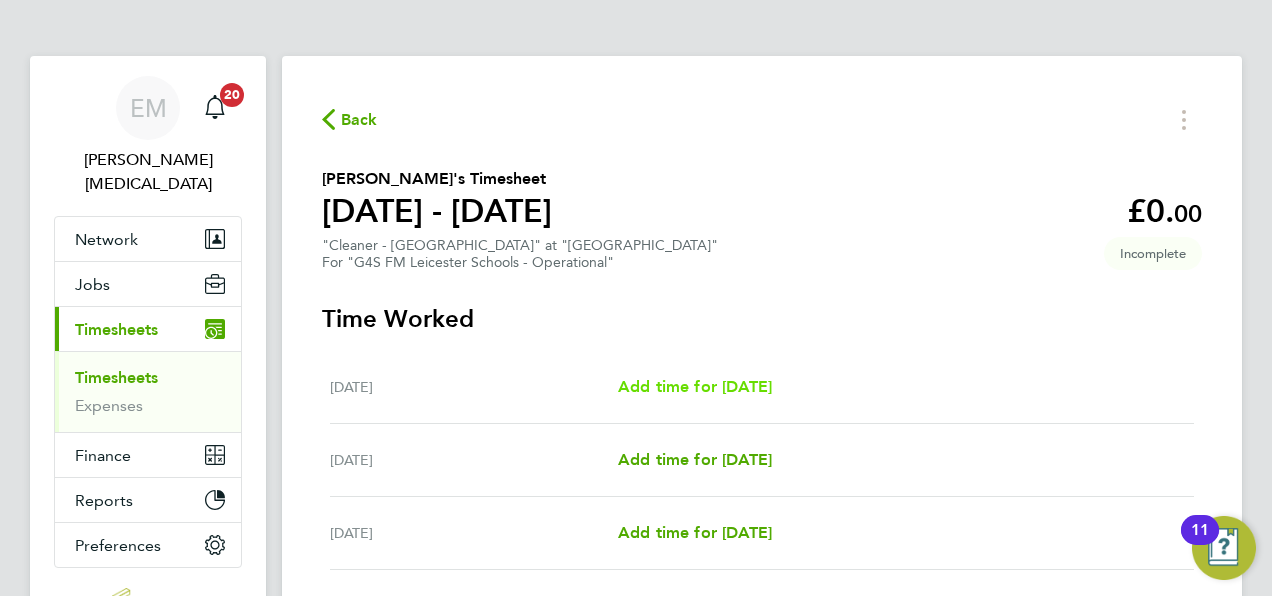 click on "Add time for [DATE]" at bounding box center (695, 386) 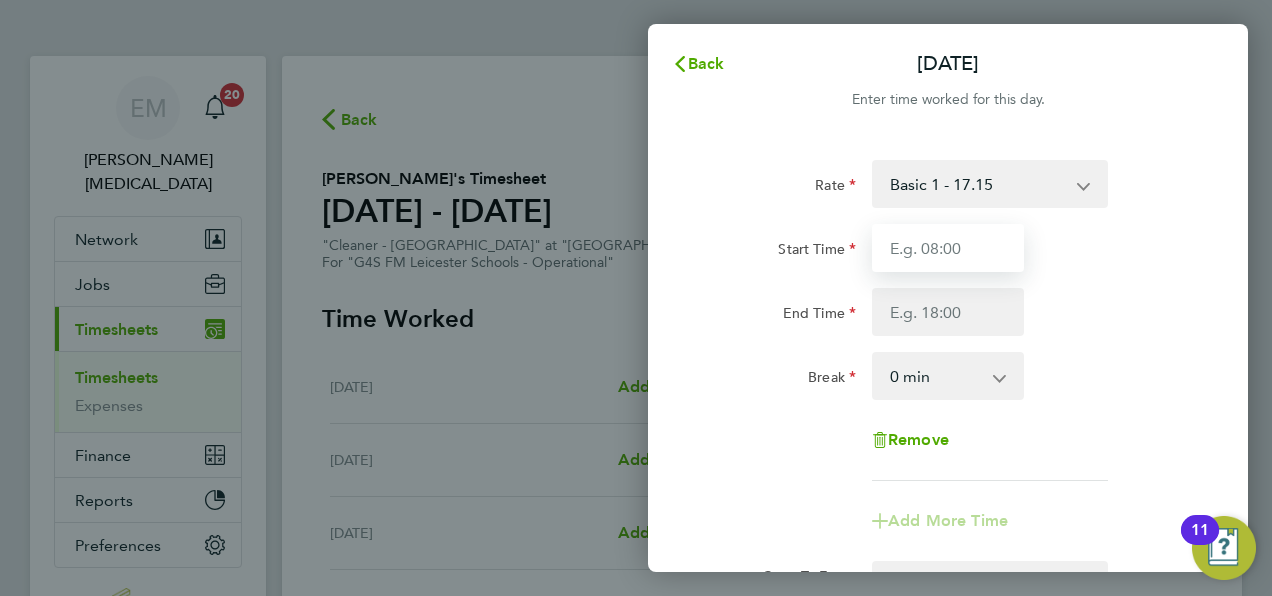 click on "Start Time" at bounding box center (948, 248) 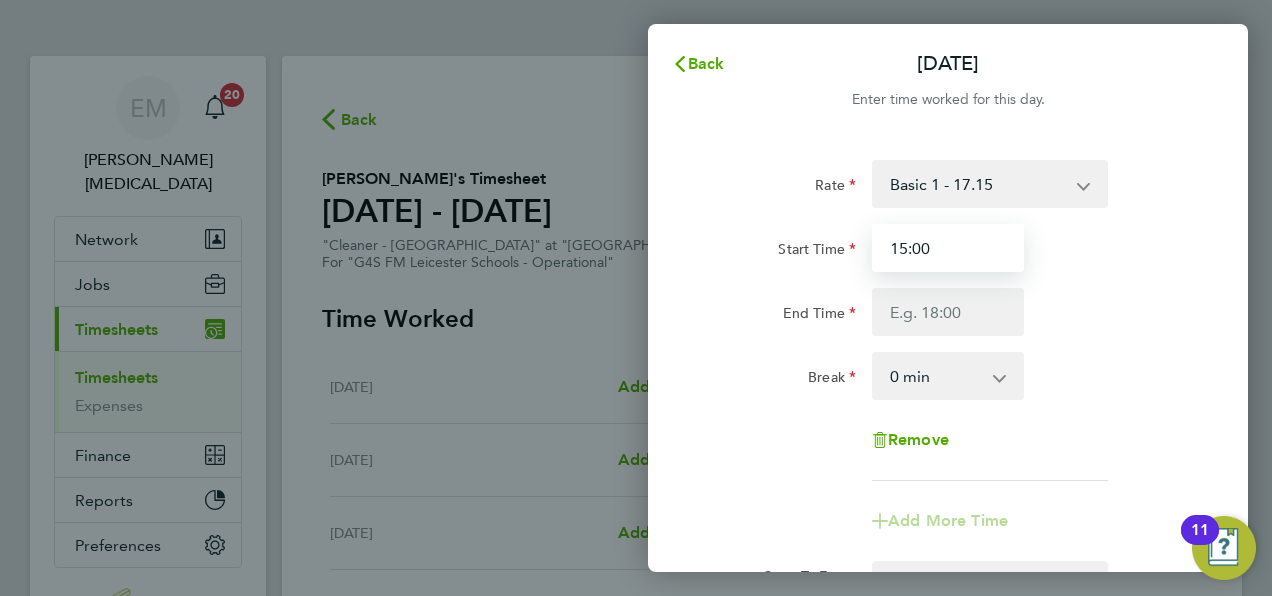 type on "15:00" 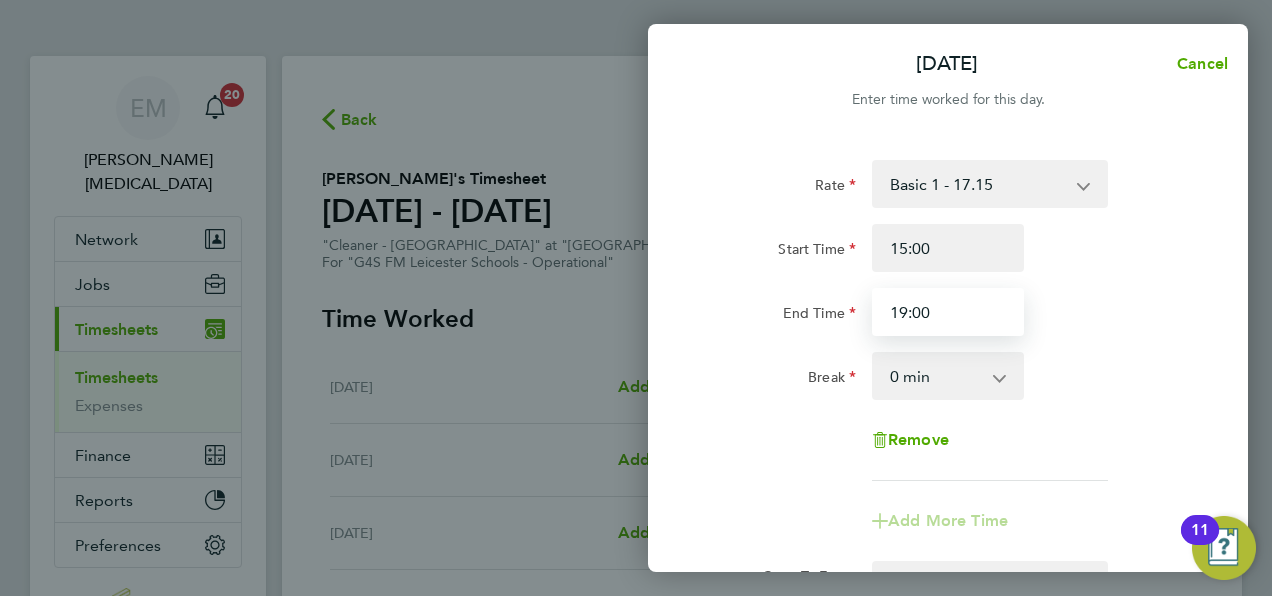 type on "19:00" 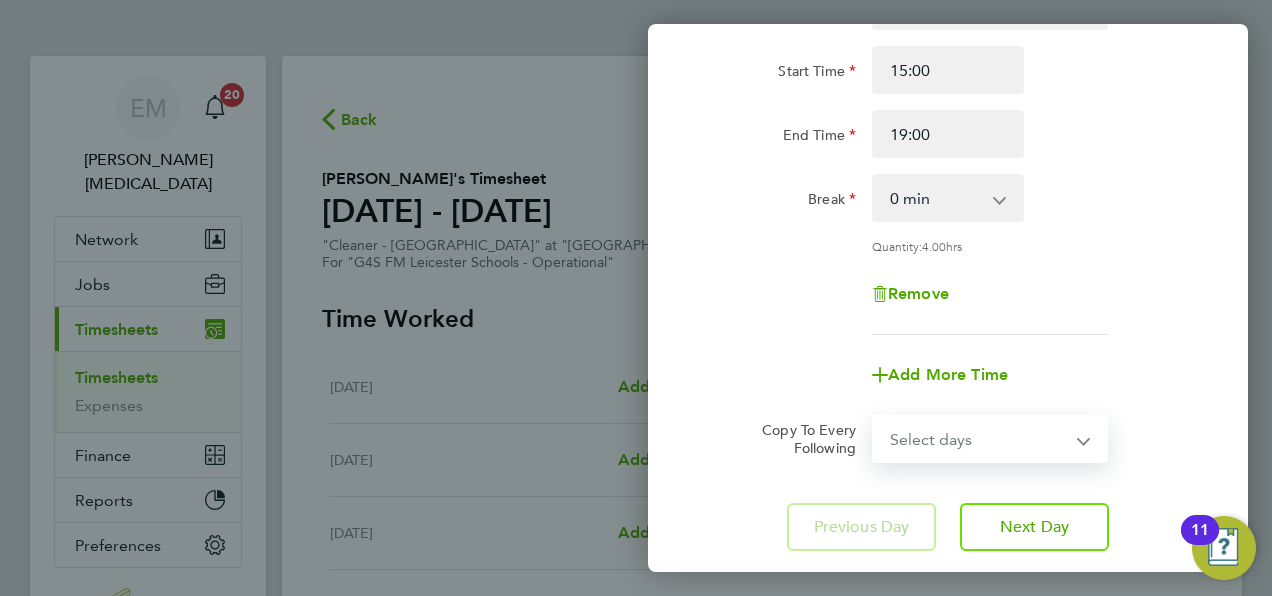 click on "Select days   Day   Weekday (Mon-Fri)   Weekend (Sat-Sun)   [DATE]   [DATE]   [DATE]   [DATE]   [DATE]   [DATE]" at bounding box center (979, 439) 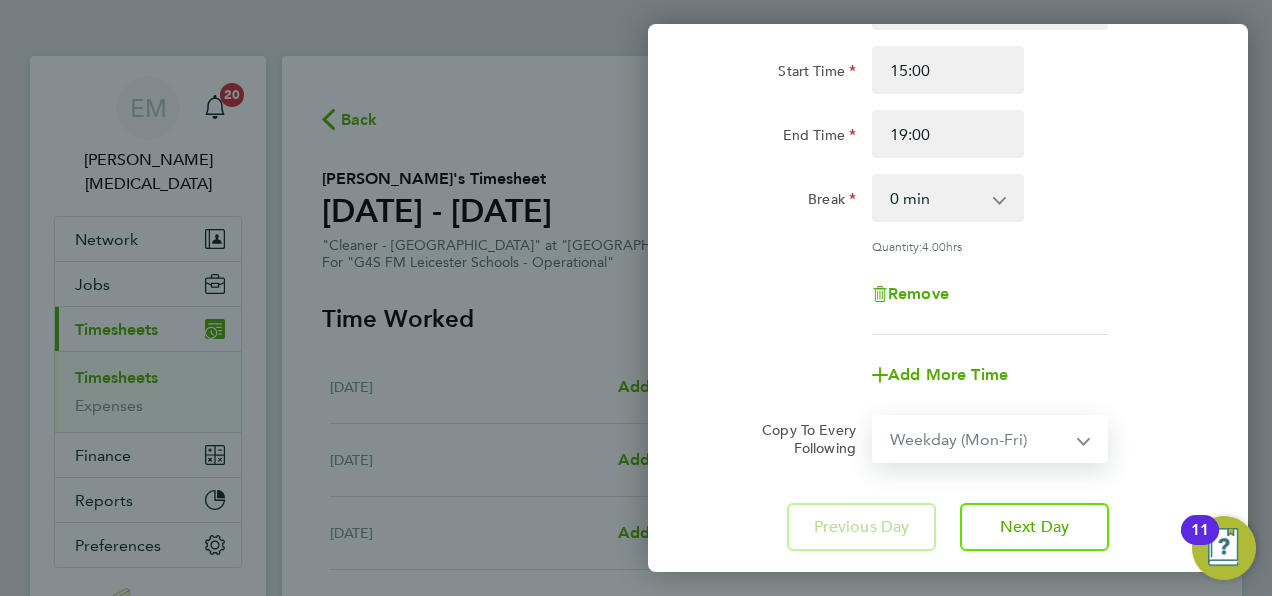 click on "Select days   Day   Weekday (Mon-Fri)   Weekend (Sat-Sun)   [DATE]   [DATE]   [DATE]   [DATE]   [DATE]   [DATE]" at bounding box center (979, 439) 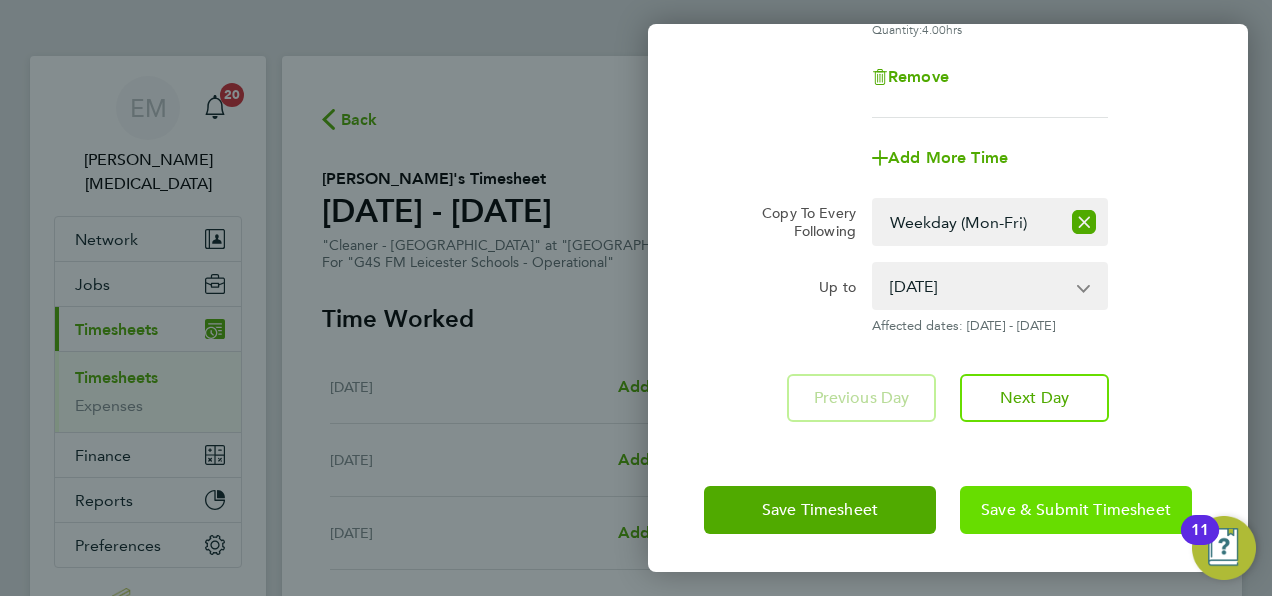 click on "Save & Submit Timesheet" 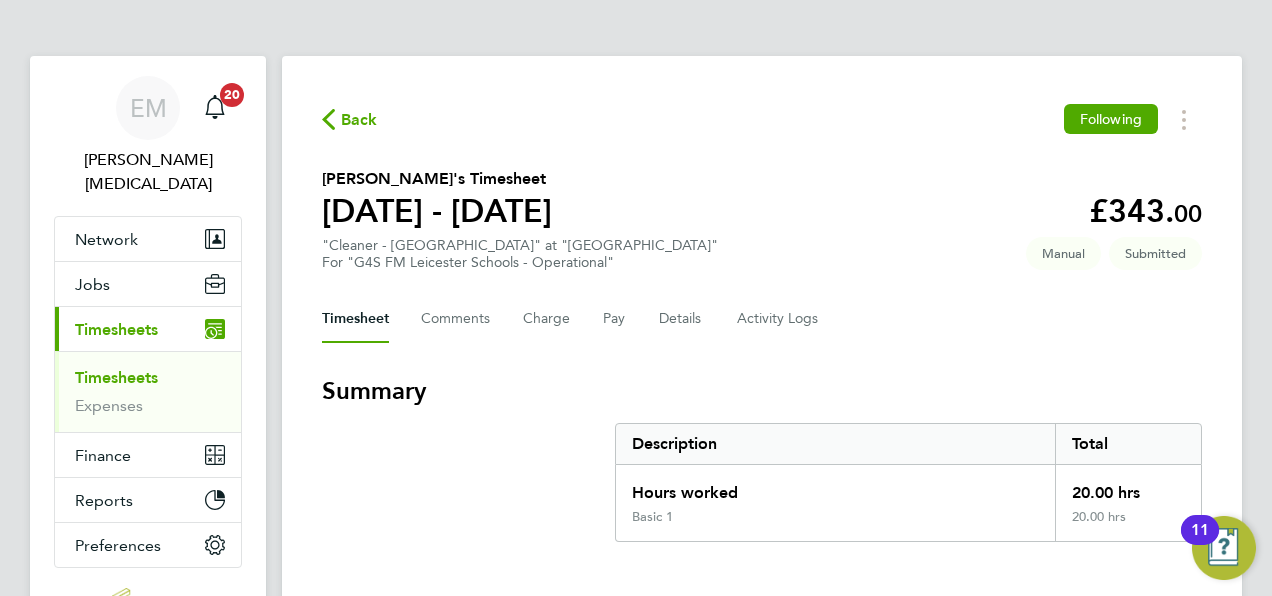 click on "Back  Following
[PERSON_NAME]'s Timesheet   [DATE] - [DATE]   £343. 00  "Cleaner - [GEOGRAPHIC_DATA]" at "[GEOGRAPHIC_DATA]"  For "G4S FM Leicester Schools - Operational"  Submitted   Manual   Timesheet   Comments   Charge   Pay   Details   Activity Logs   Summary   Description   Total   Hours worked   20.00 hrs   Basic 1   20.00 hrs   Time Worked   [DATE]   15:00 to 19:00   |   0 min   4.00 hrs   |   Basic 1   (£17.15) =   £68.60   Edit   [DATE]   15:00 to 19:00   |   0 min   4.00 hrs   |   Basic 1   (£17.15) =   £68.60   Edit   [DATE]   15:00 to 19:00   |   0 min   4.00 hrs   |   Basic 1   (£17.15) =   £68.60   Edit   [DATE]   15:00 to 19:00   |   0 min   4.00 hrs   |   Basic 1   (£17.15) =   £68.60   Edit   [DATE]   15:00 to 19:00   |   0 min   4.00 hrs   |   Basic 1   (£17.15) =   £68.60   Edit   [DATE]   Add time for [DATE]   Add time for [DATE]   [DATE]   Add time for [DATE]   Add time for [DATE]   Reject Timesheet" 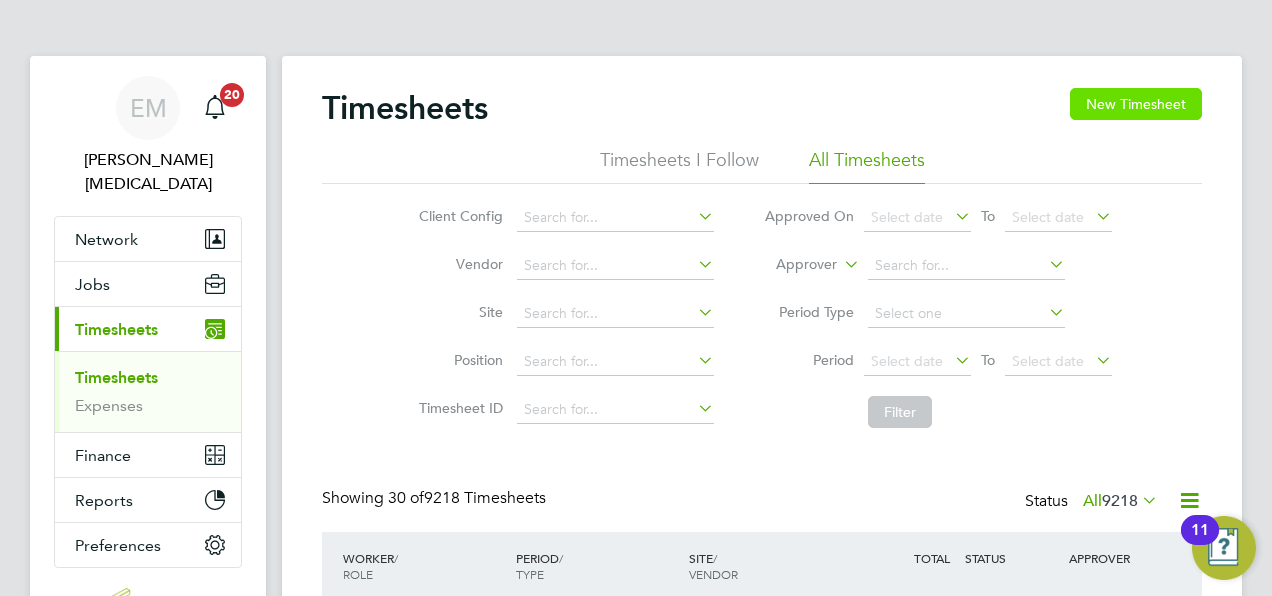 click on "New Timesheet" 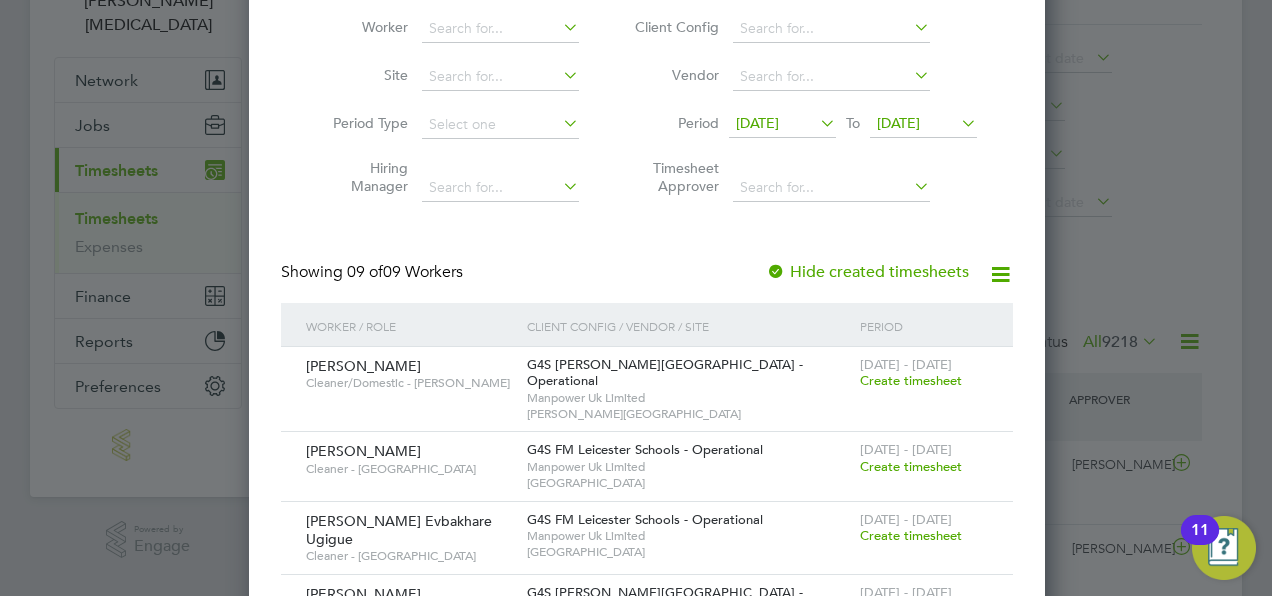 click on "Create timesheet" at bounding box center [911, 466] 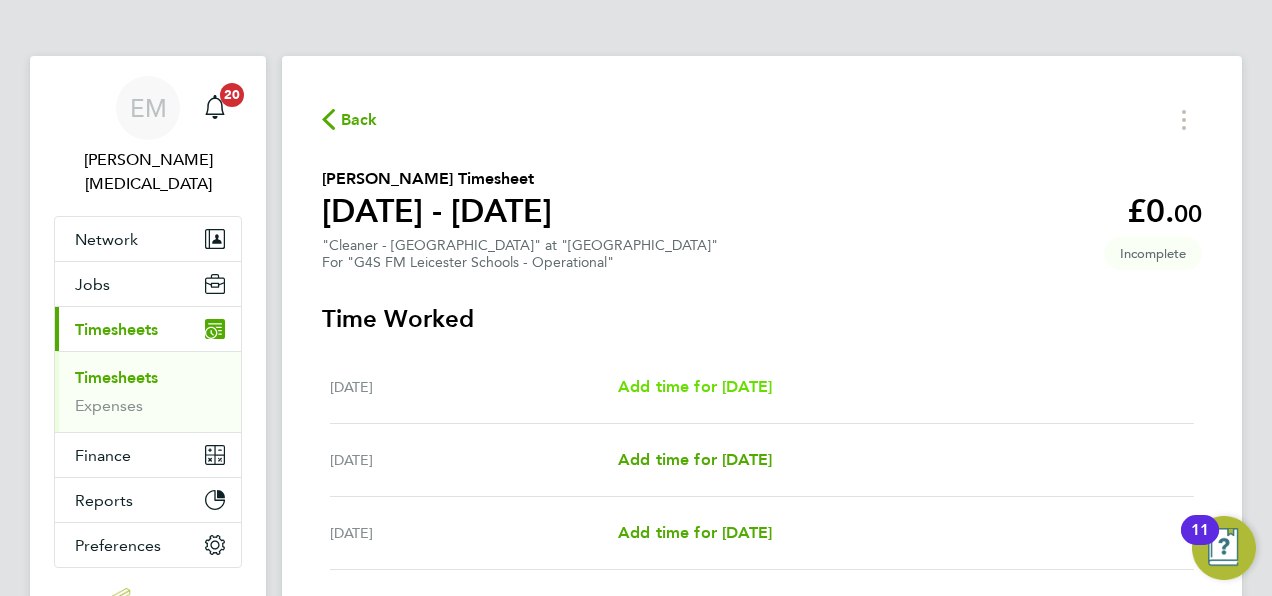 click on "Add time for [DATE]" at bounding box center (695, 386) 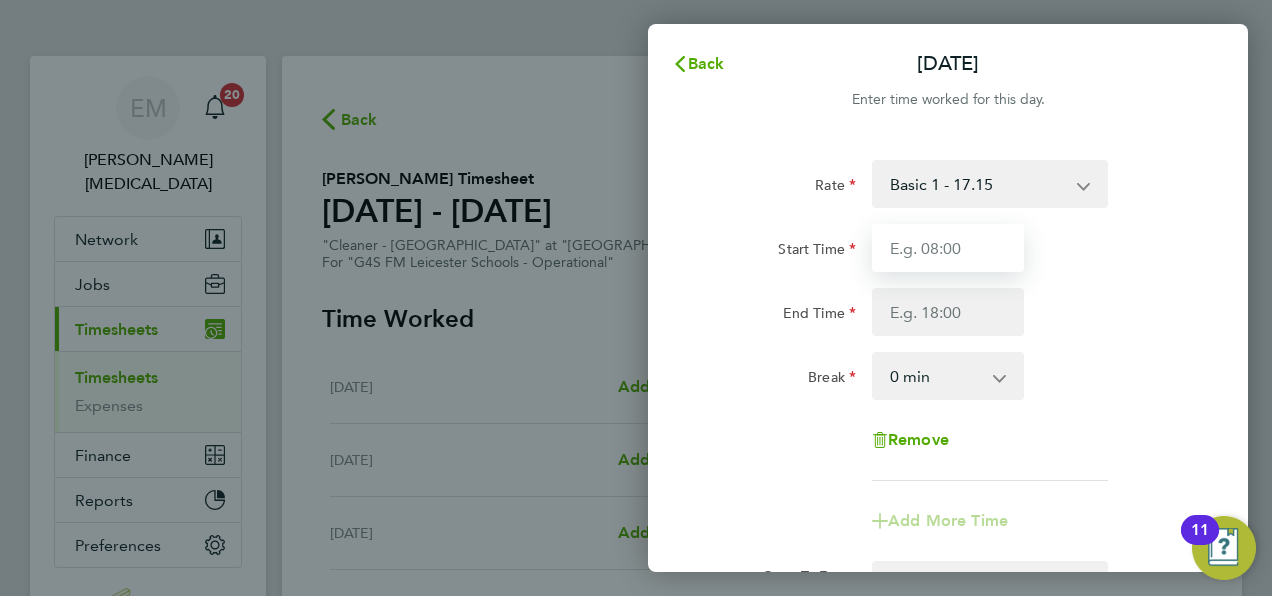 click on "Start Time" at bounding box center [948, 248] 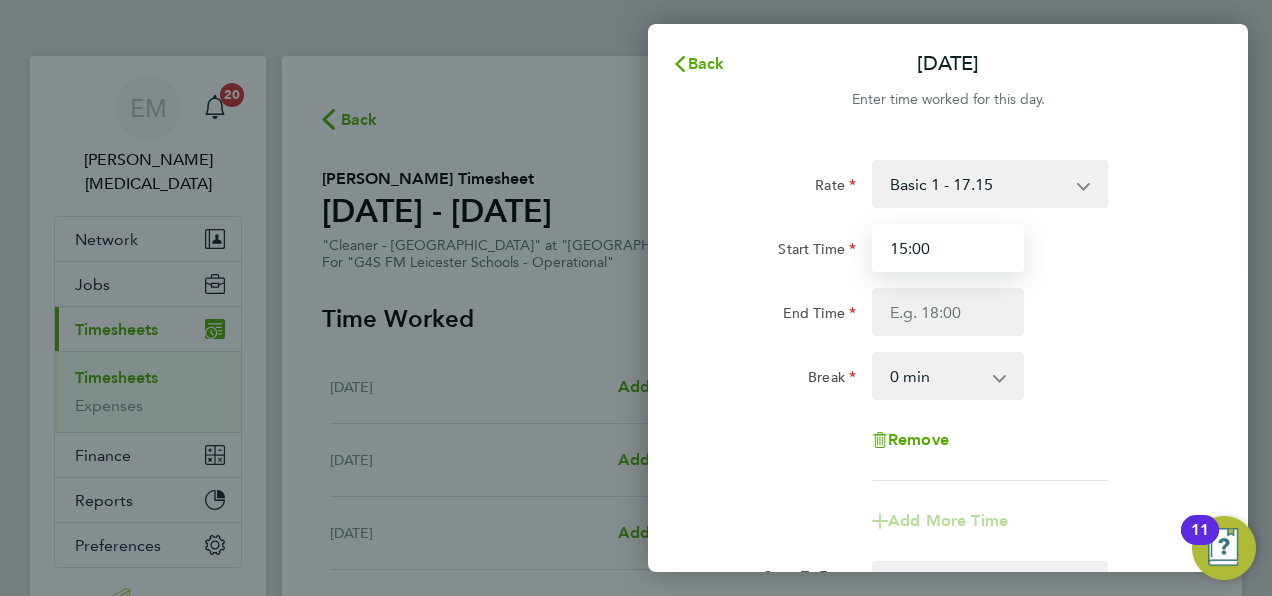 type on "15:00" 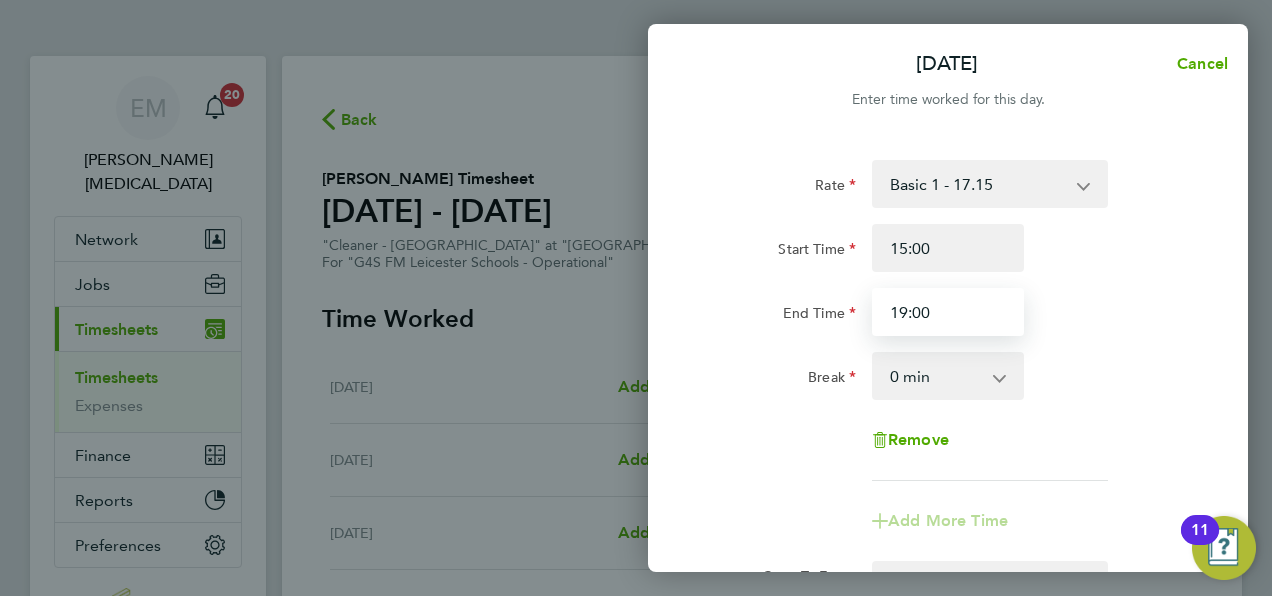 type on "19:00" 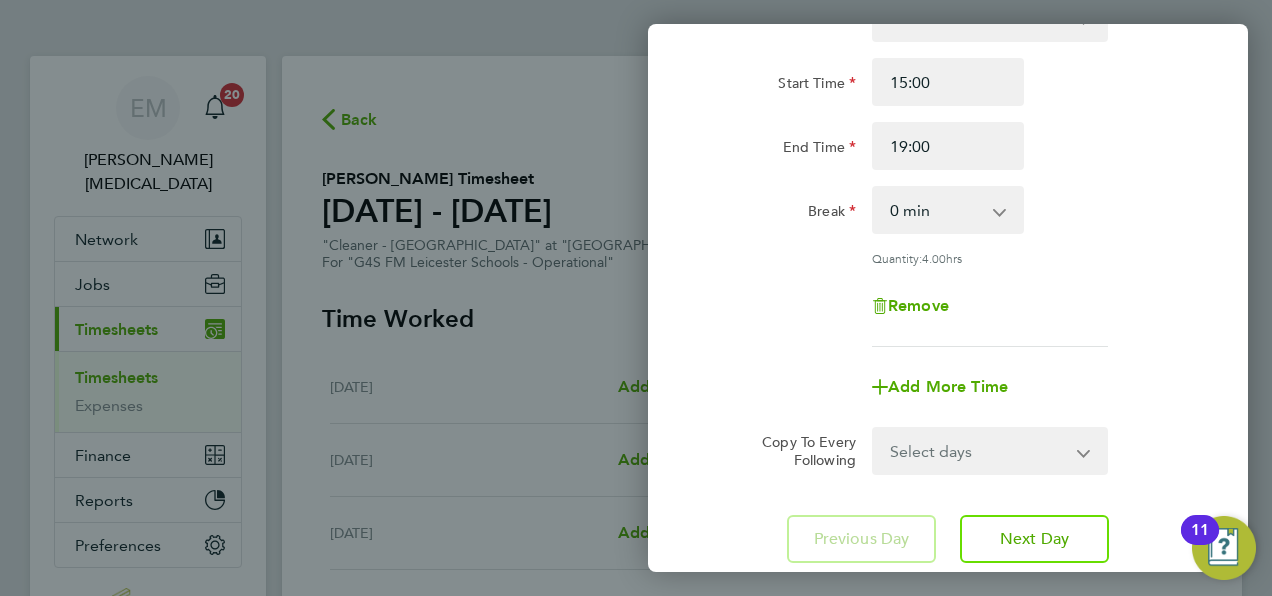 click on "Select days   Day   Weekday (Mon-Fri)   Weekend (Sat-Sun)   [DATE]   [DATE]   [DATE]   [DATE]   [DATE]   [DATE]" at bounding box center (979, 451) 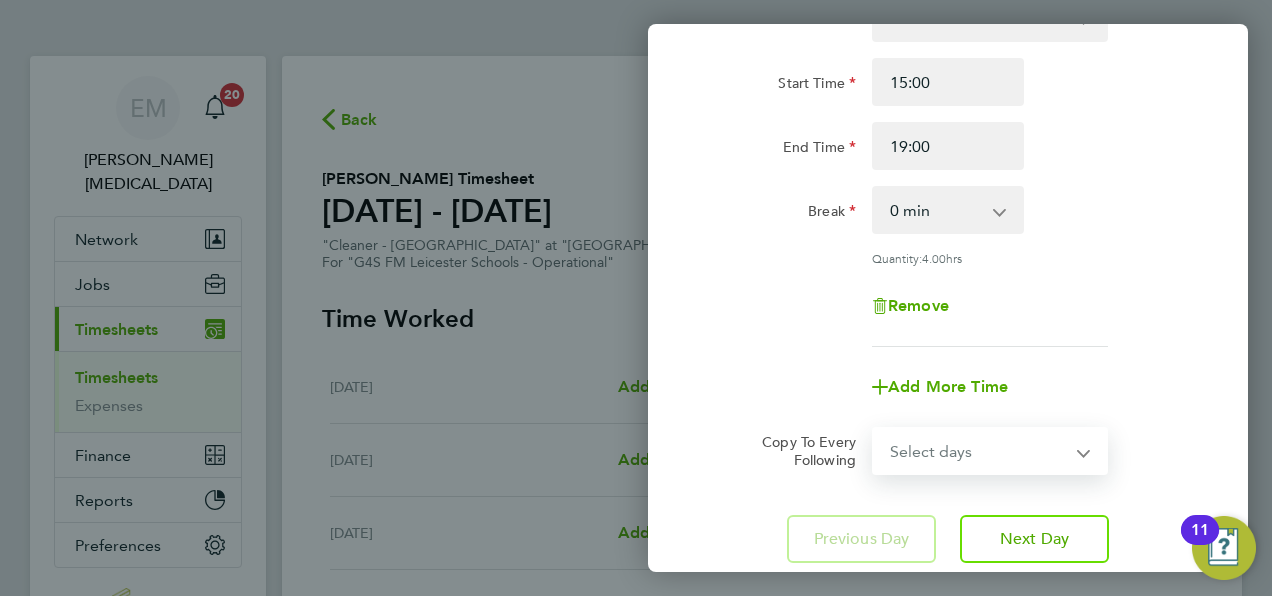 select on "WEEKDAY" 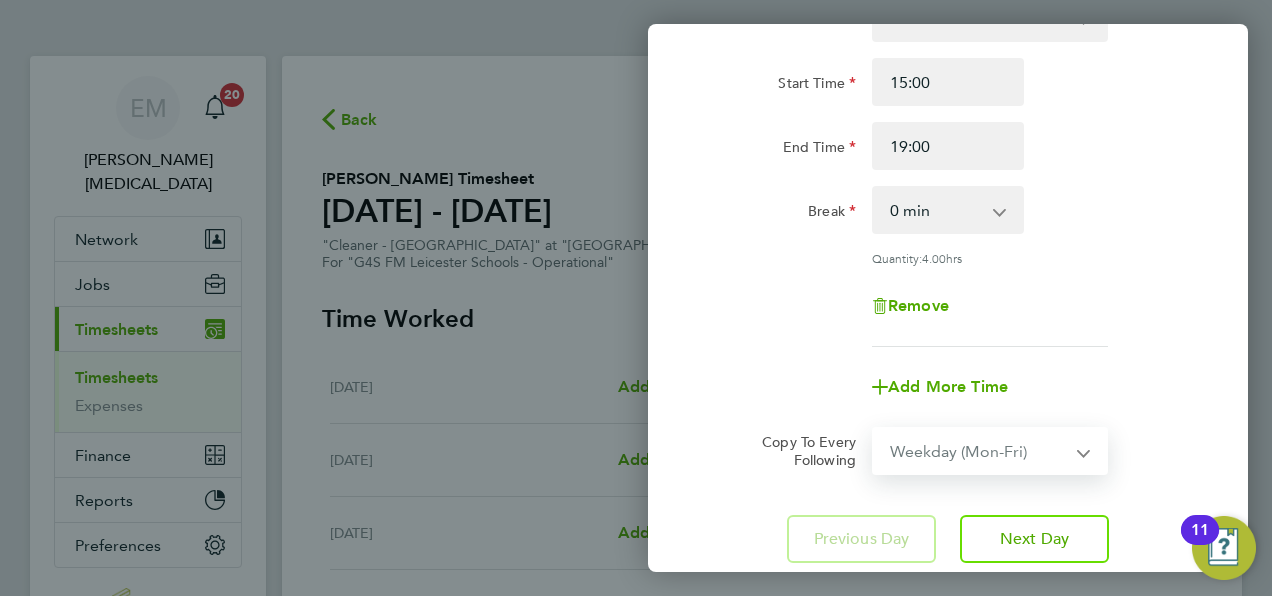 click on "Select days   Day   Weekday (Mon-Fri)   Weekend (Sat-Sun)   [DATE]   [DATE]   [DATE]   [DATE]   [DATE]   [DATE]" at bounding box center [979, 451] 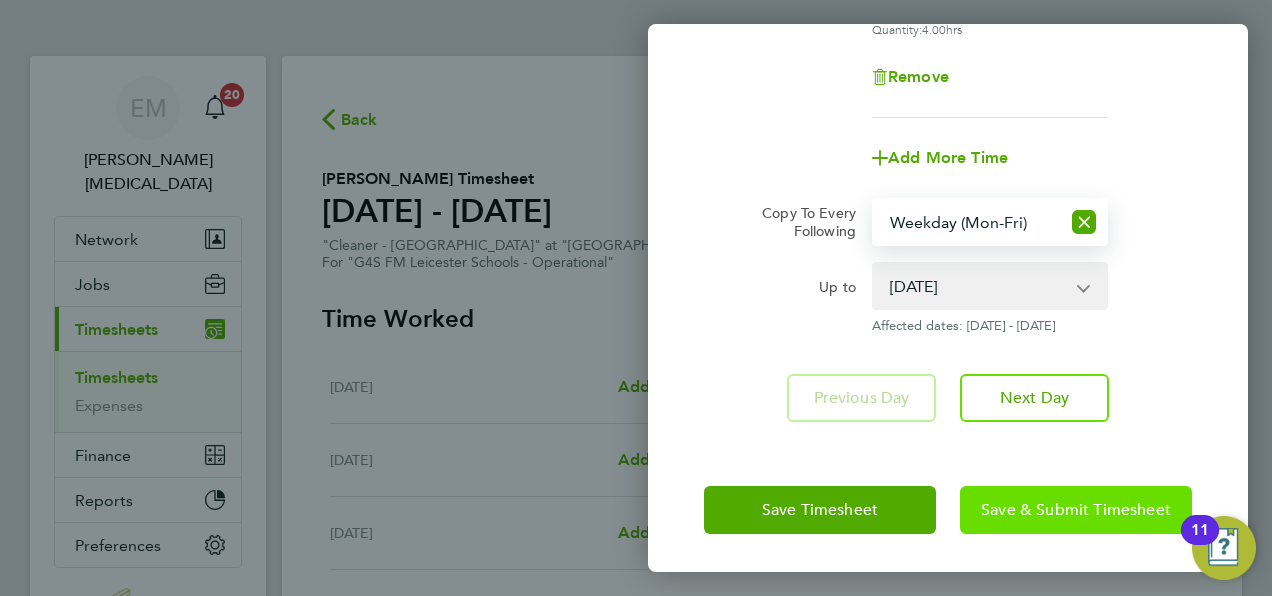 click on "Save & Submit Timesheet" 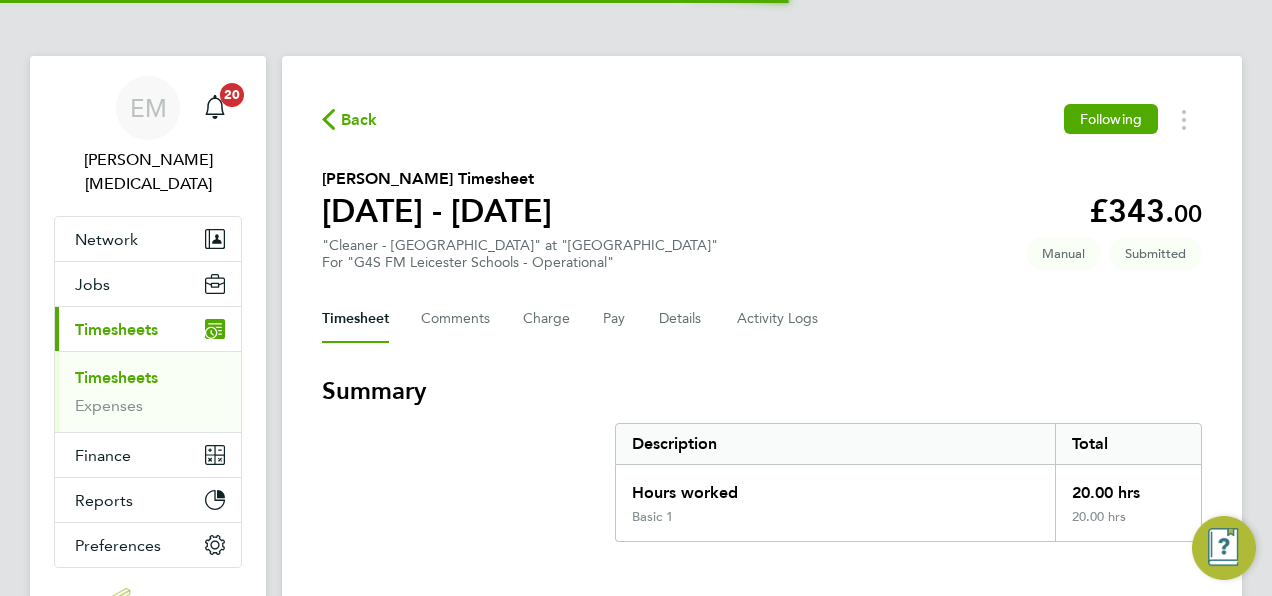 click on "Back  Following" 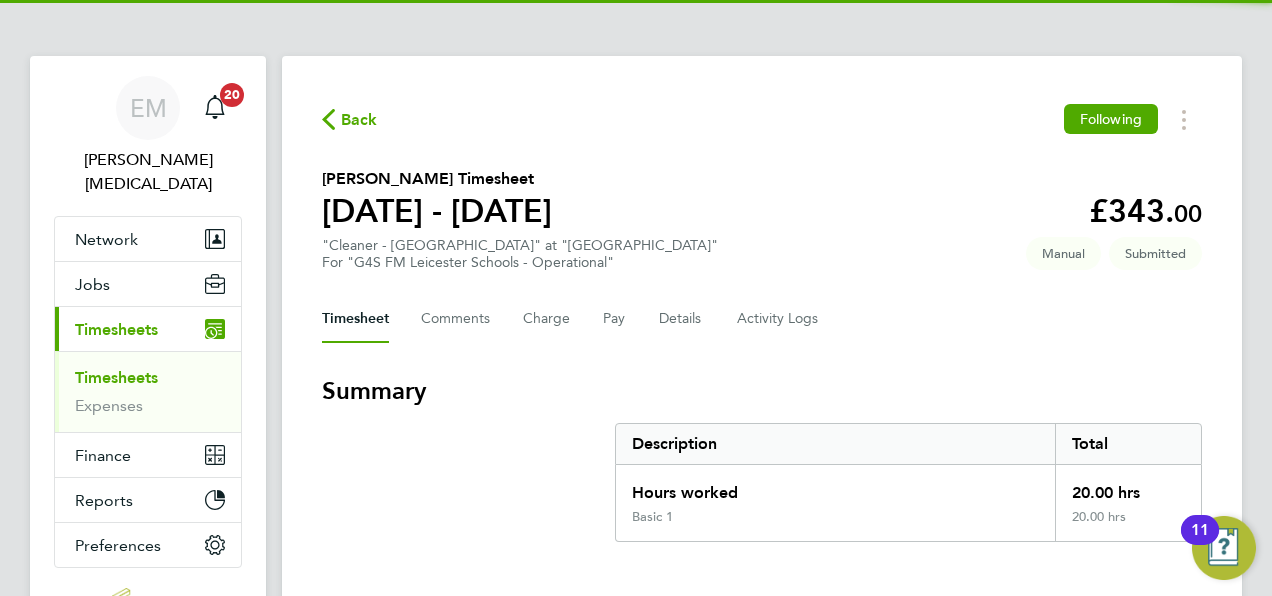 click on "Back" 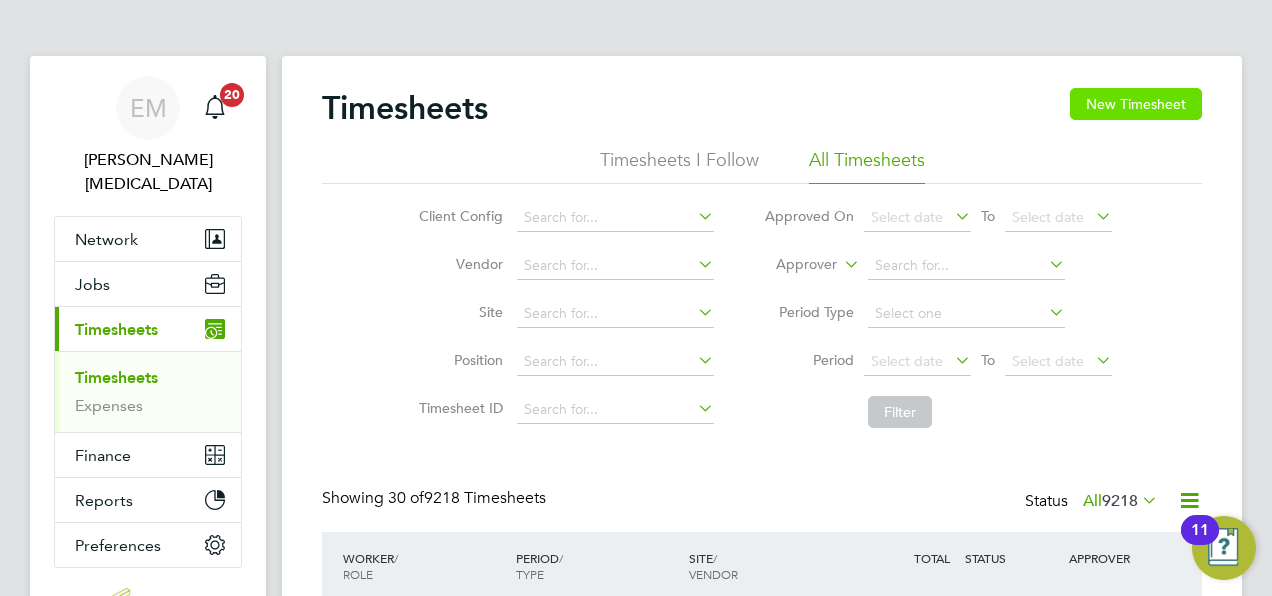 click on "New Timesheet" 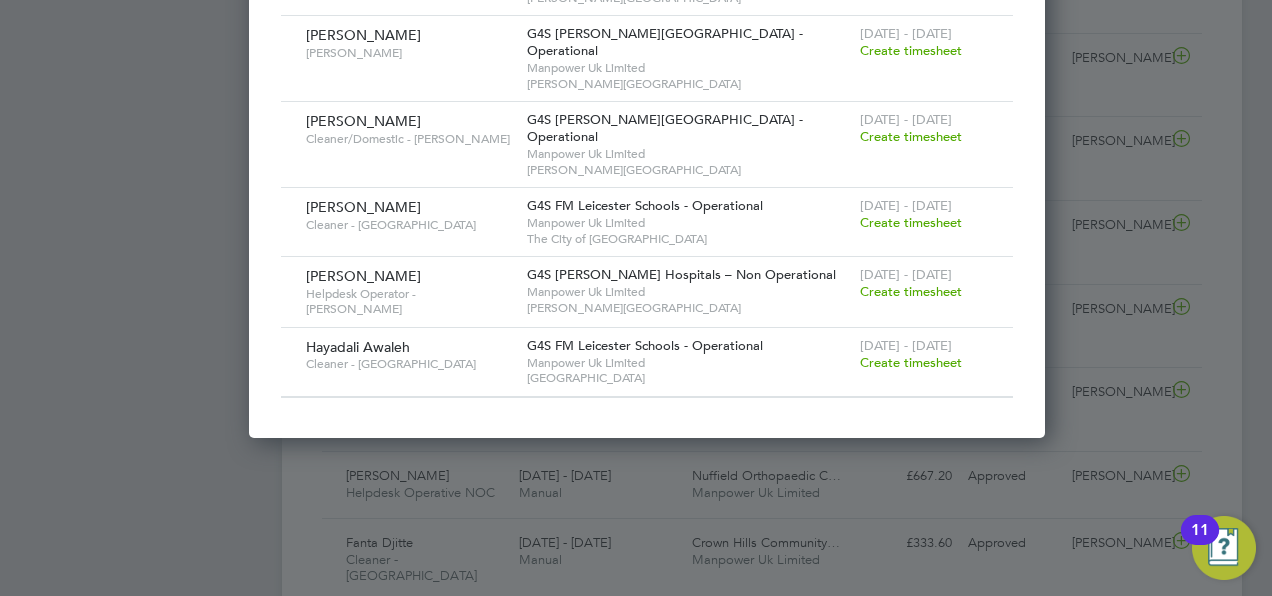 click on "Create timesheet" at bounding box center (911, 362) 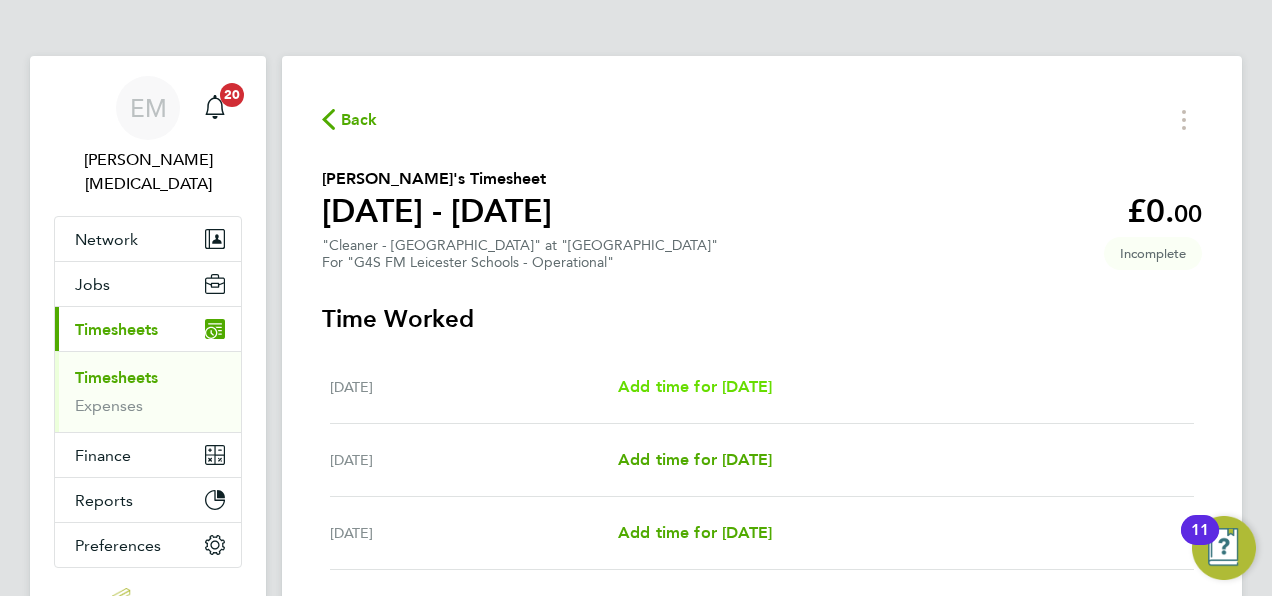 click on "Add time for [DATE]" at bounding box center [695, 386] 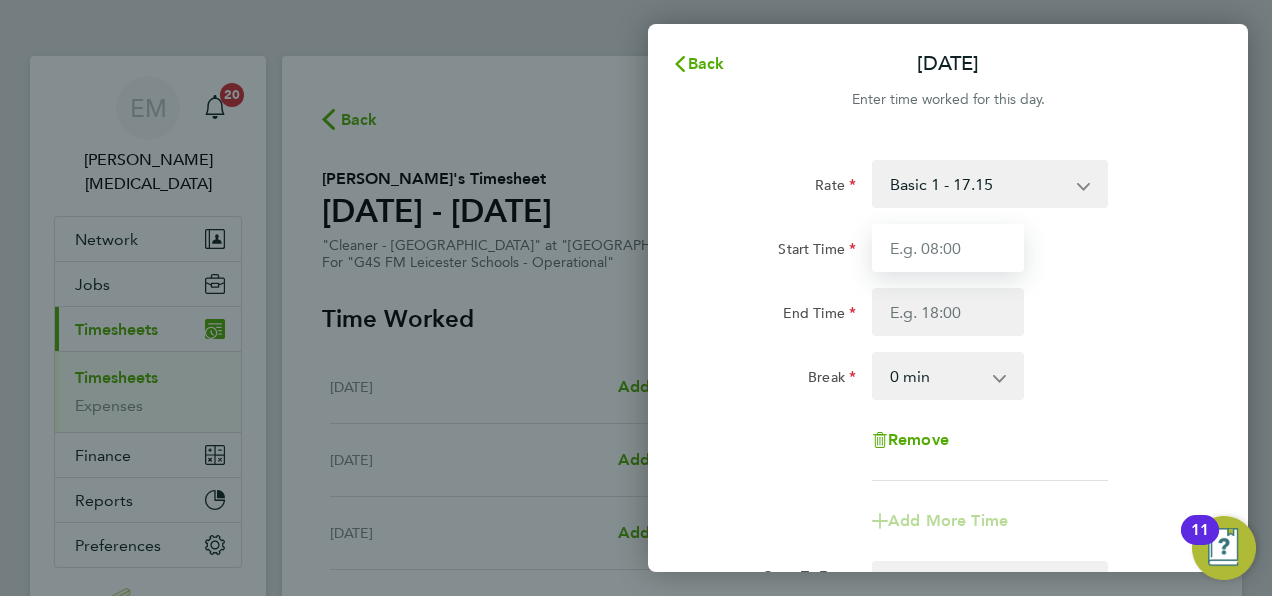 click on "Start Time" at bounding box center (948, 248) 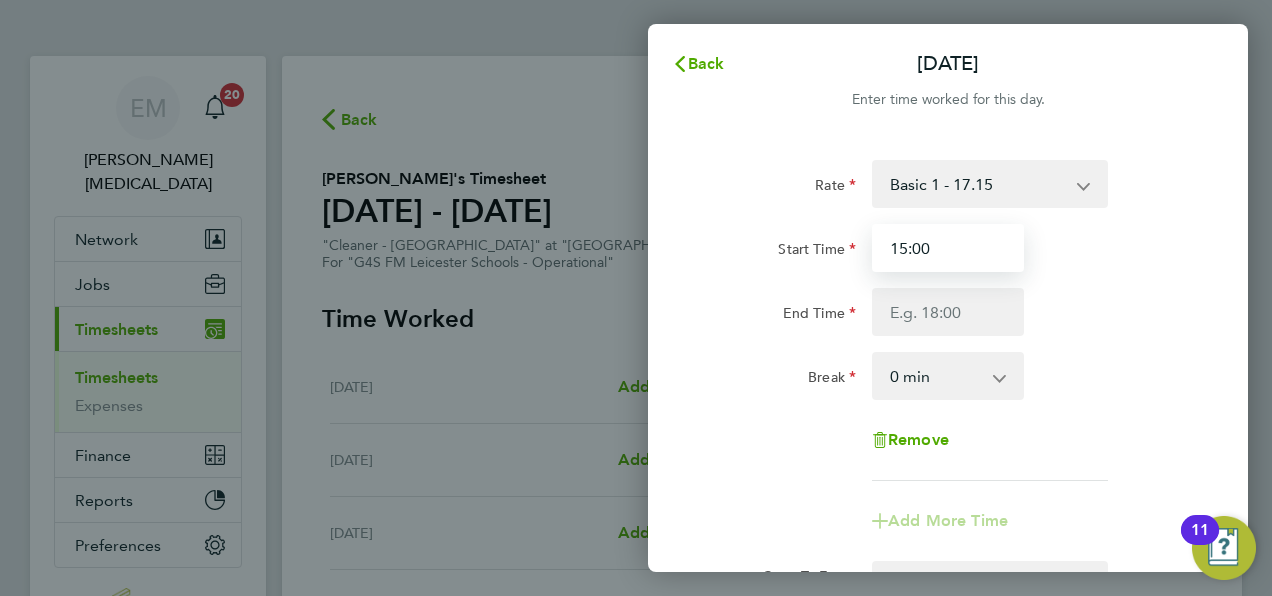 type on "15:00" 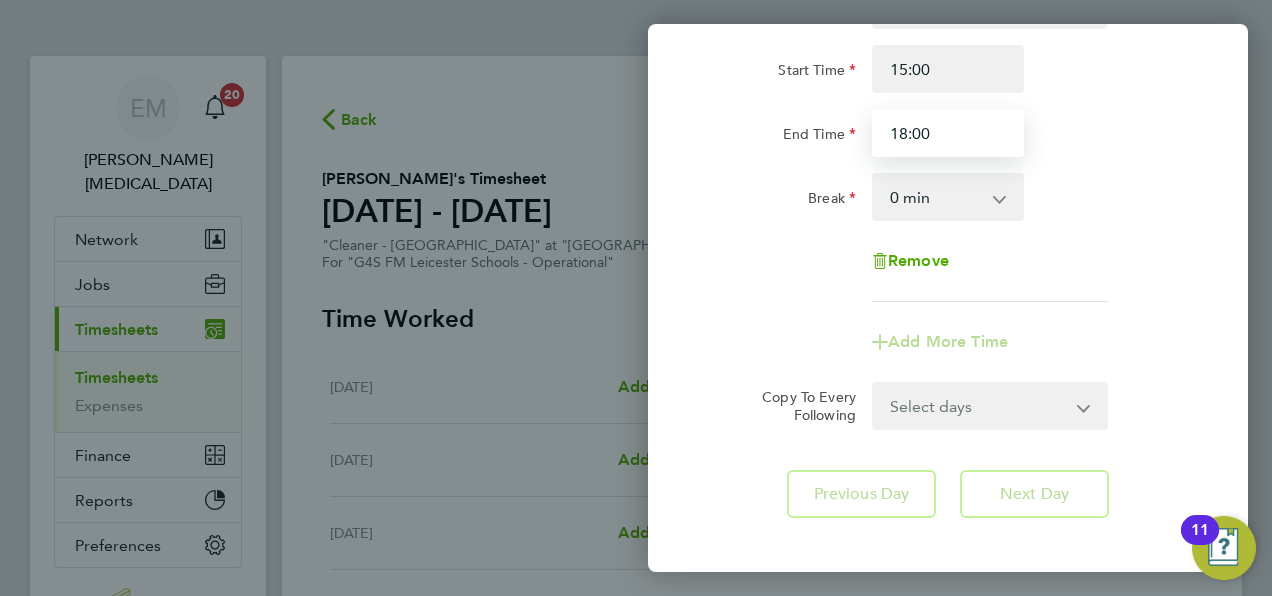 type on "18:00" 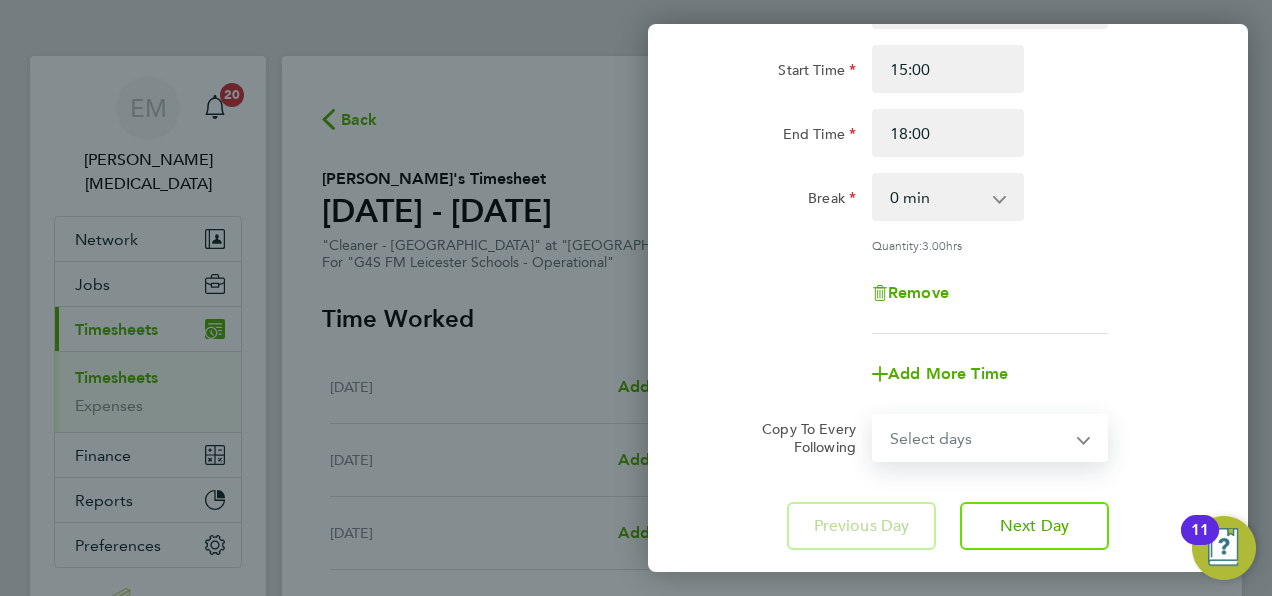 click on "Rate  Basic 1 - 17.15   x2 - 34.30   x1.5 - 24.33
Start Time 15:00 End Time 18:00 Break  0 min   15 min   30 min   45 min   60 min   75 min   90 min
Quantity:  3.00  hrs
Remove
Add More Time  Copy To Every Following  Select days   Day   Weekday (Mon-Fri)   Weekend (Sat-Sun)   [DATE]   [DATE]   [DATE]   [DATE]   [DATE]   [DATE]" 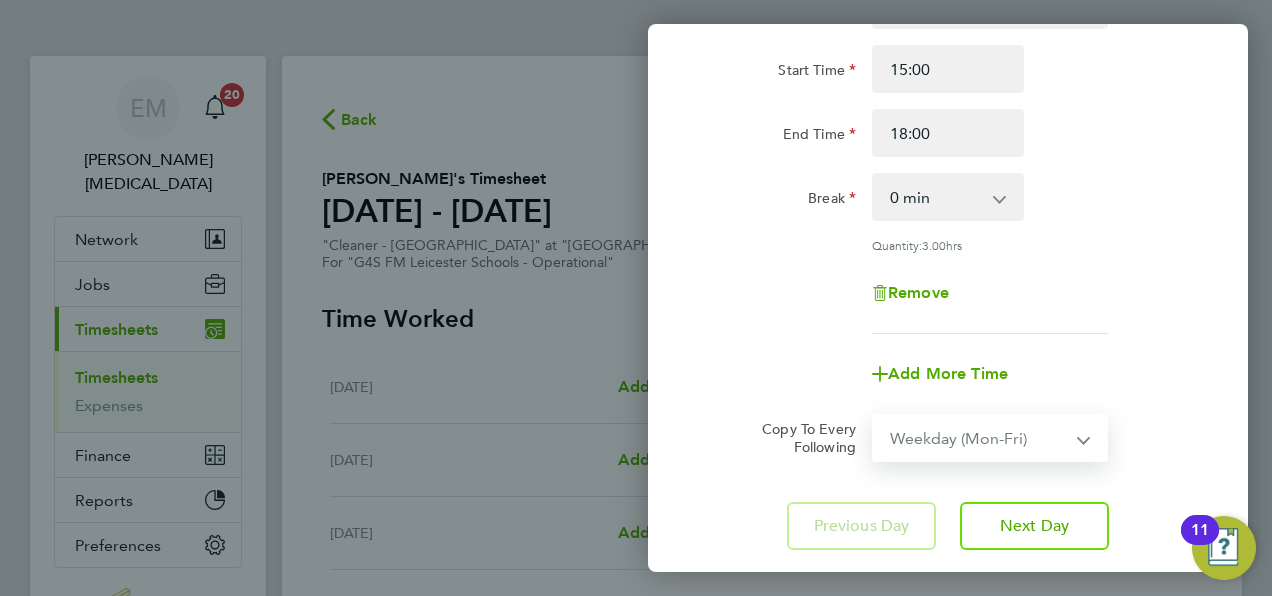click on "Select days   Day   Weekday (Mon-Fri)   Weekend (Sat-Sun)   [DATE]   [DATE]   [DATE]   [DATE]   [DATE]   [DATE]" at bounding box center (979, 438) 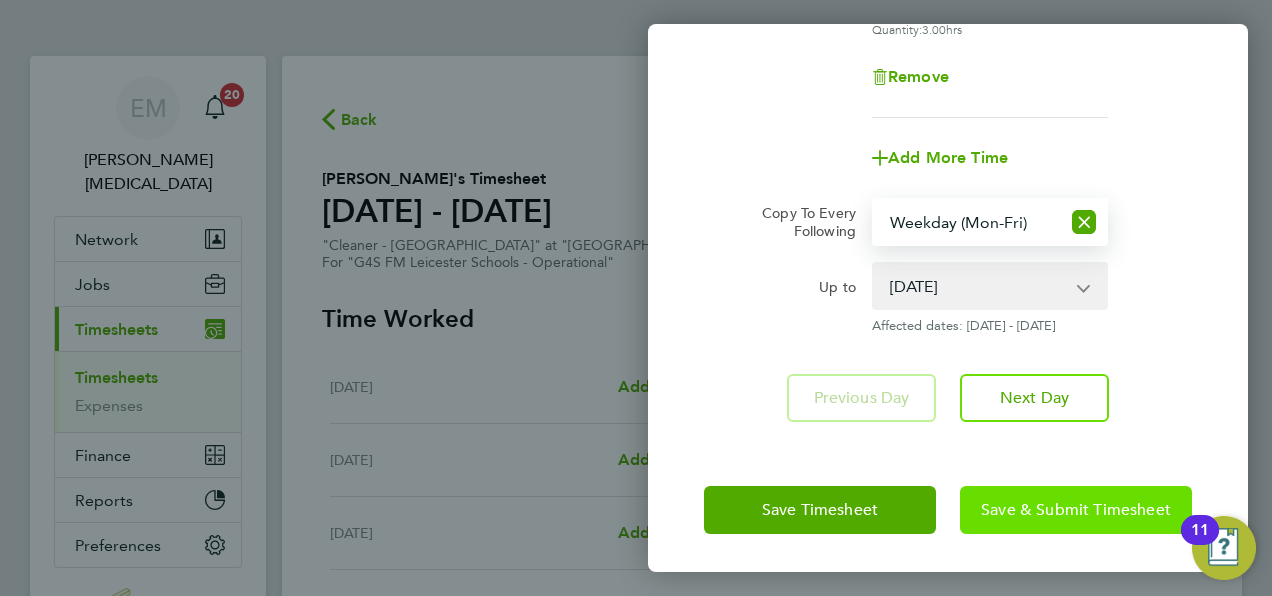 click on "Save & Submit Timesheet" 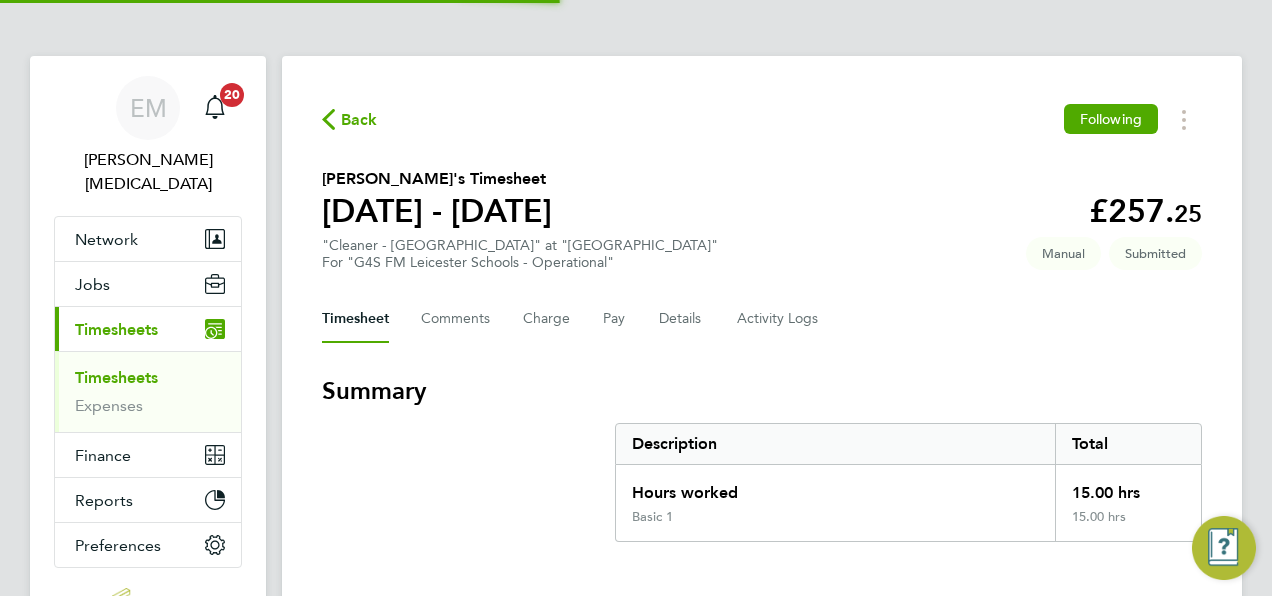 click on "Back  Following" 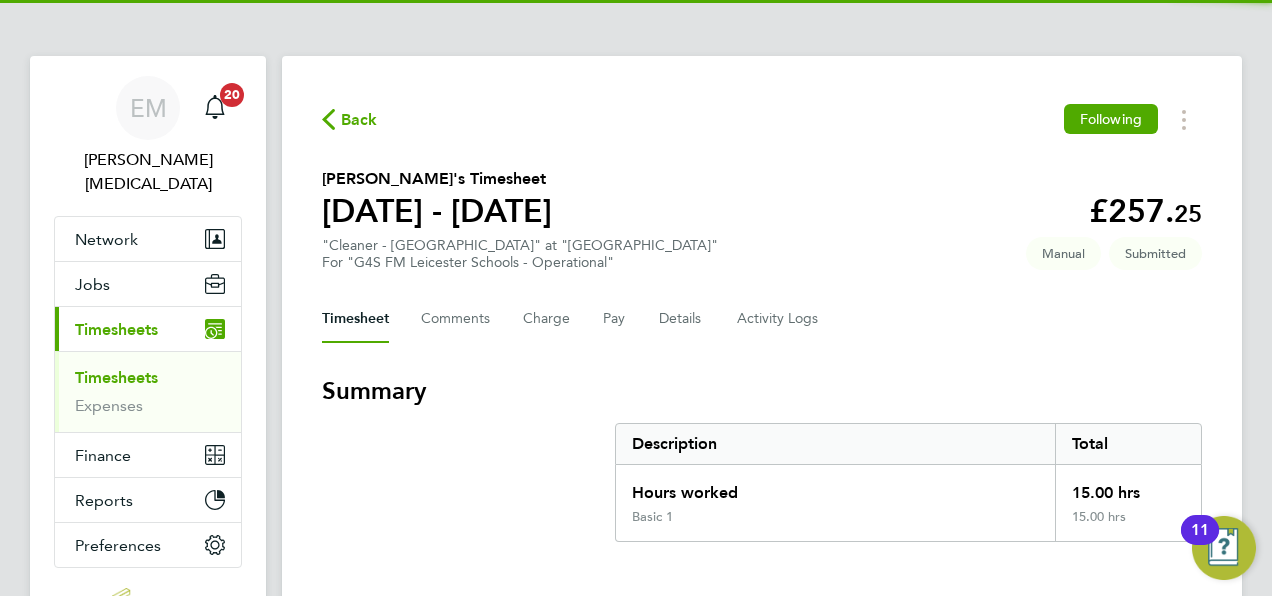 click on "Back" 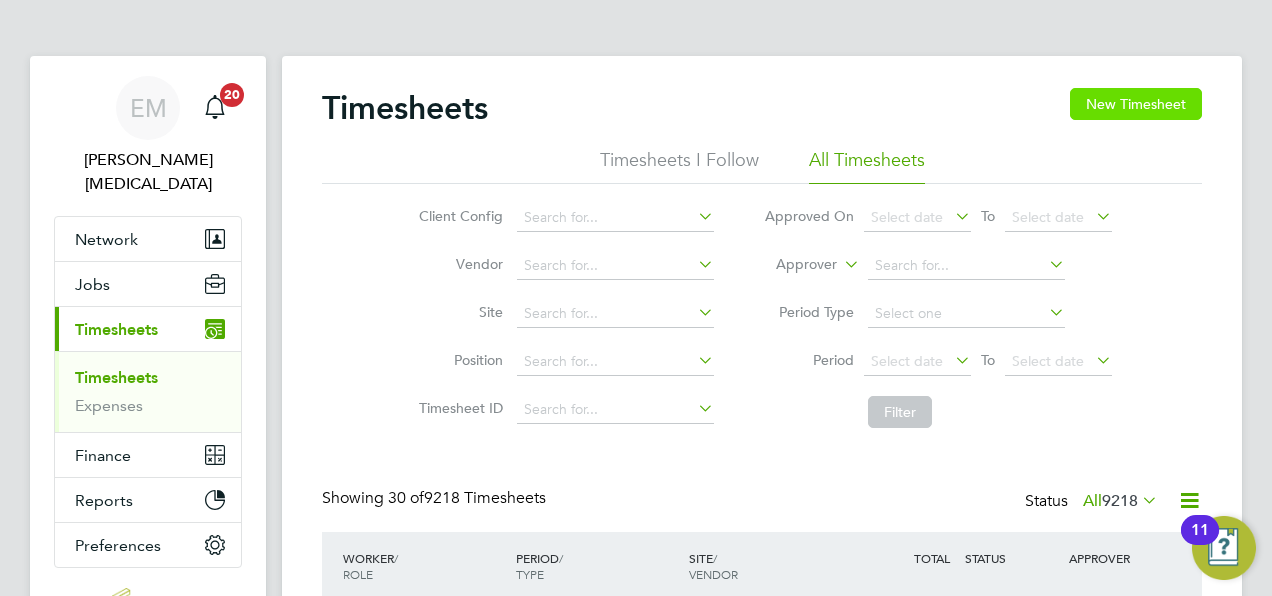 click on "New Timesheet" 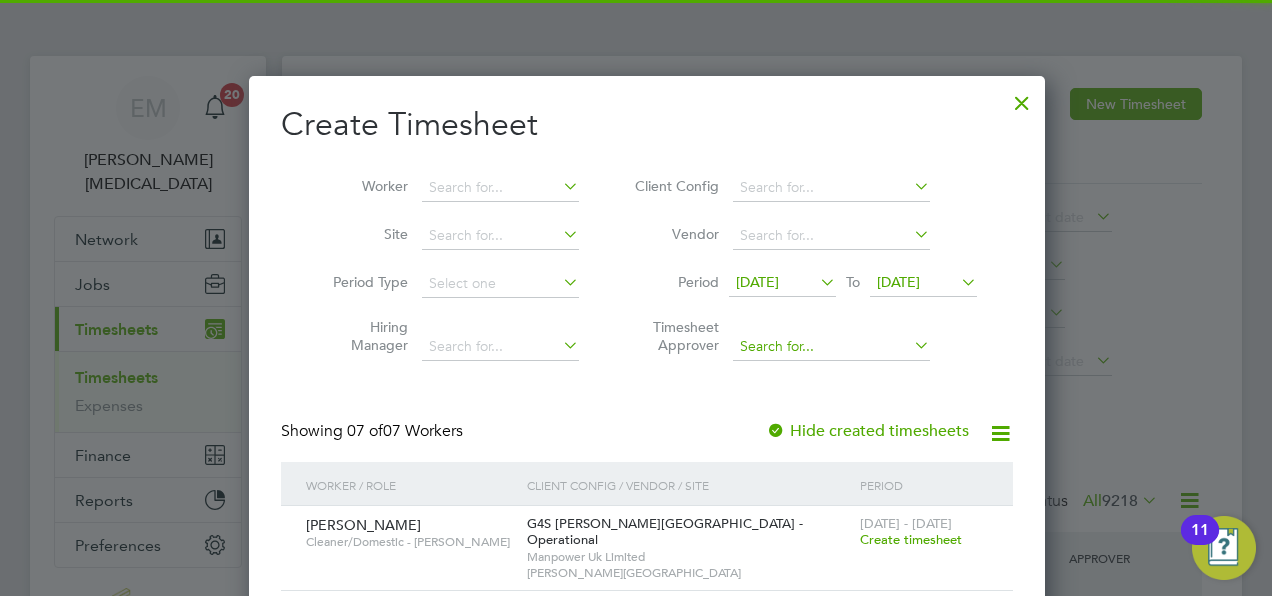 click at bounding box center [831, 347] 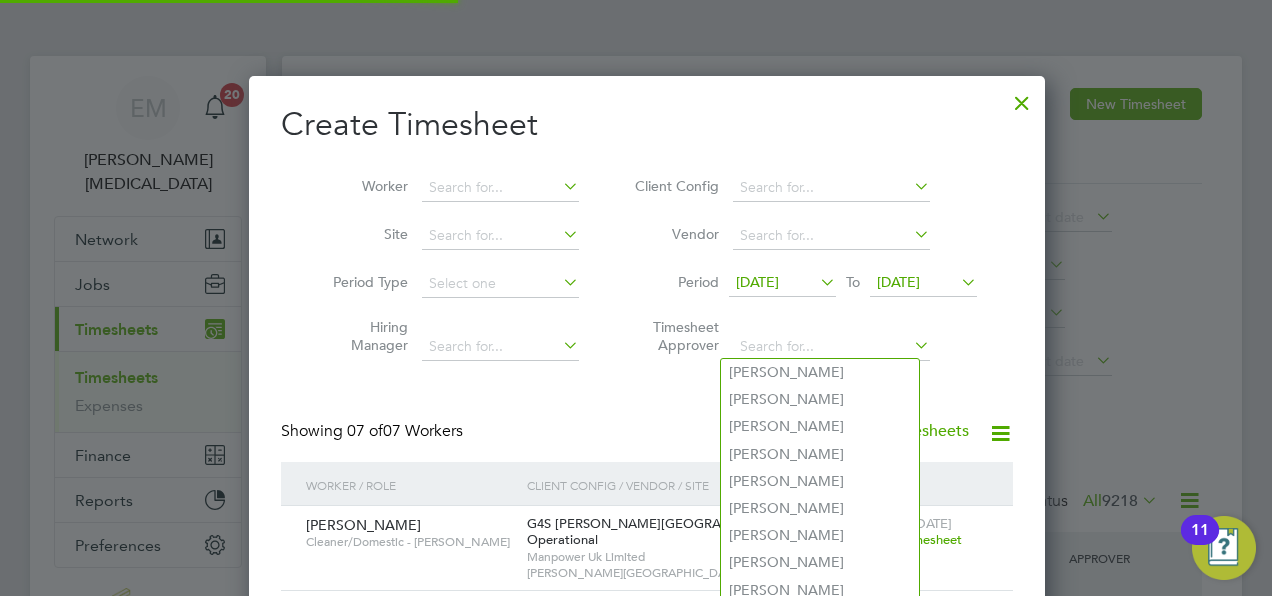 click on "Showing   07 of  07 Workers Hide created timesheets" at bounding box center (647, 441) 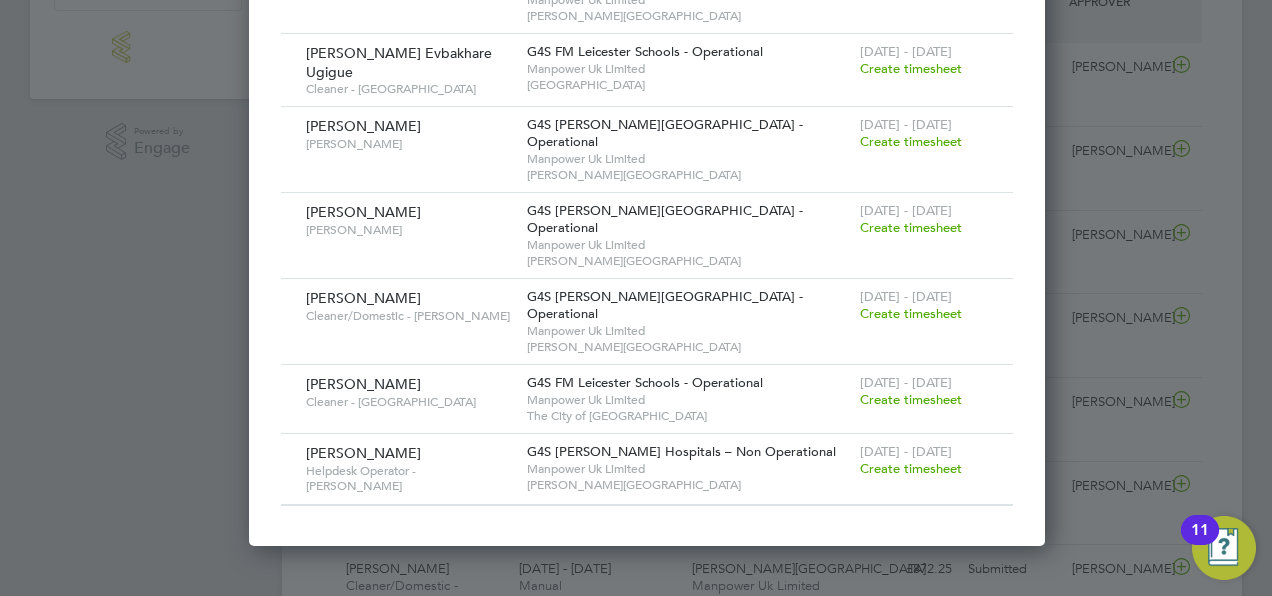 click on "Create timesheet" at bounding box center (911, 399) 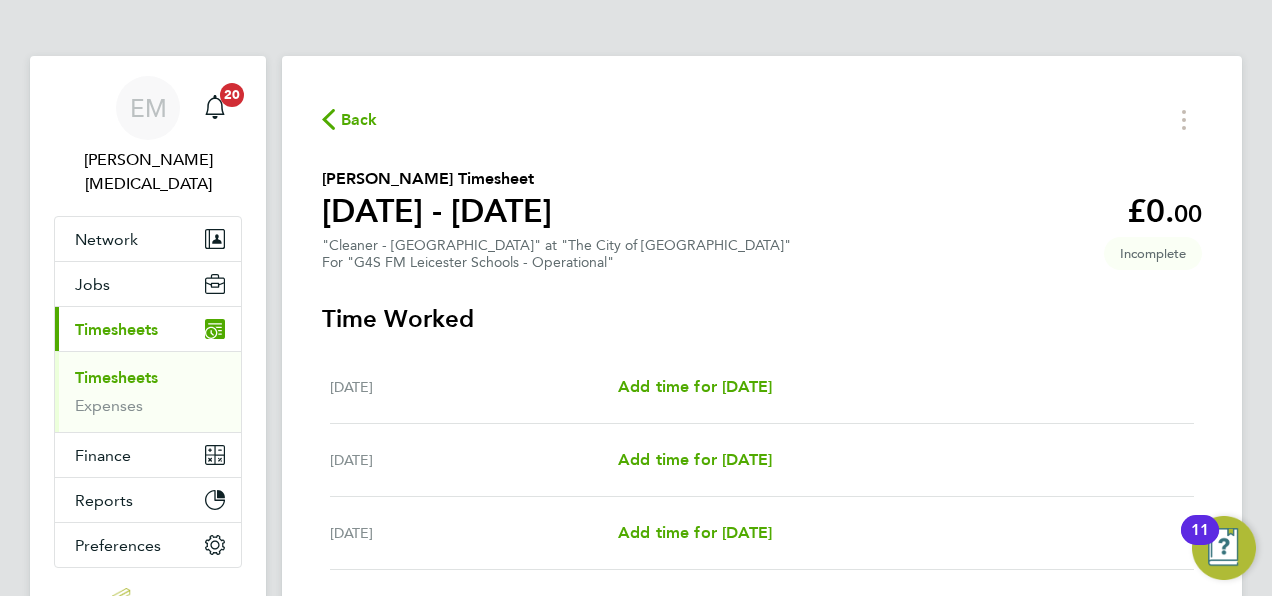 click on "[DATE]   Add time for [DATE]   Add time for [DATE]" at bounding box center [762, 387] 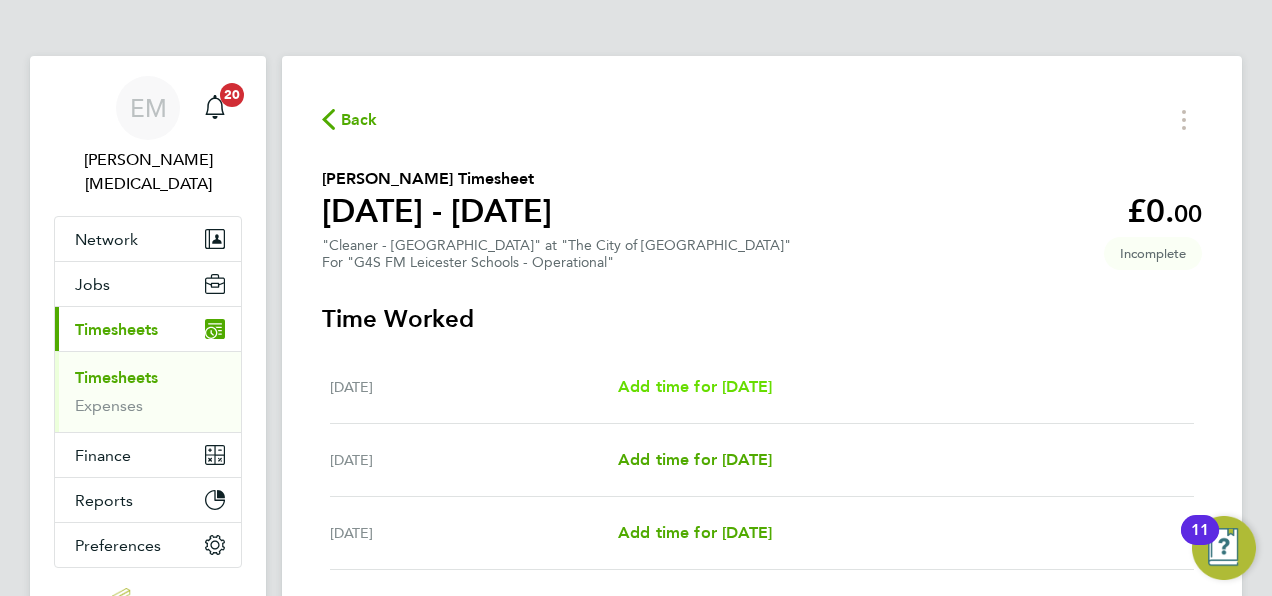 click on "Add time for [DATE]" at bounding box center [695, 386] 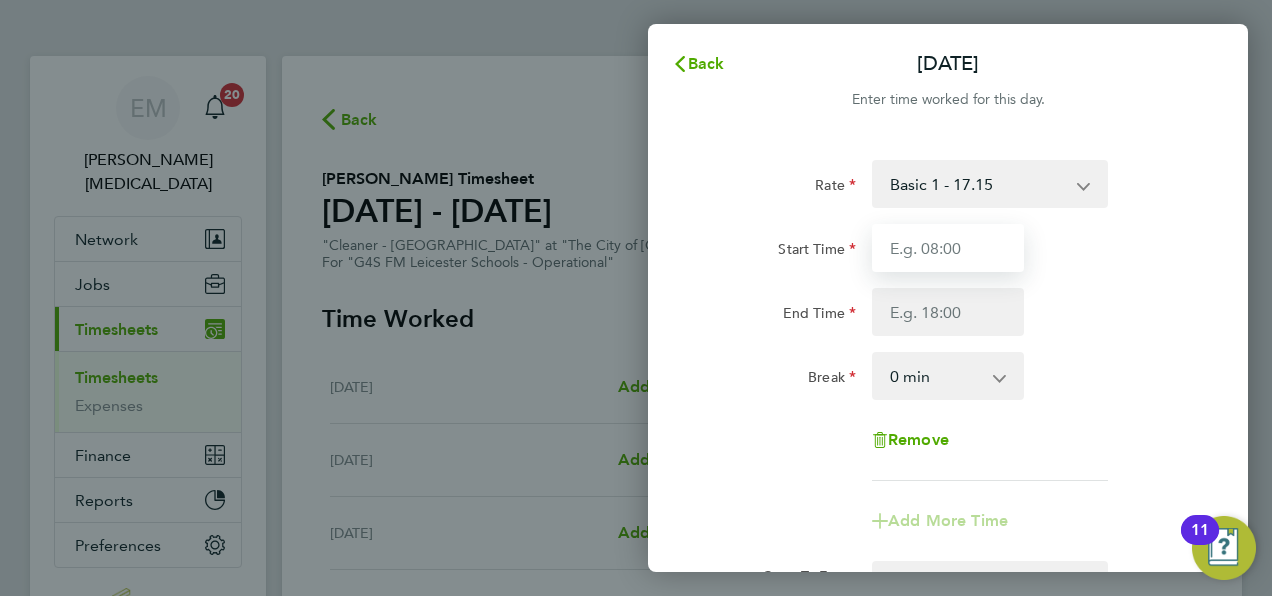 click on "Start Time" at bounding box center [948, 248] 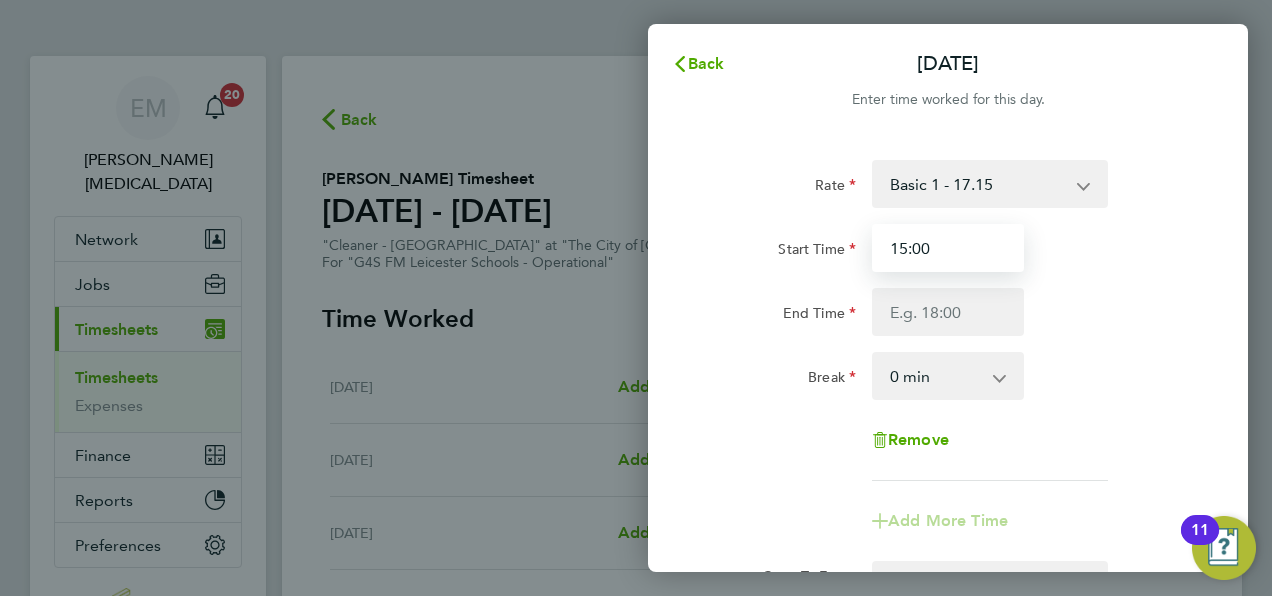 type on "15:00" 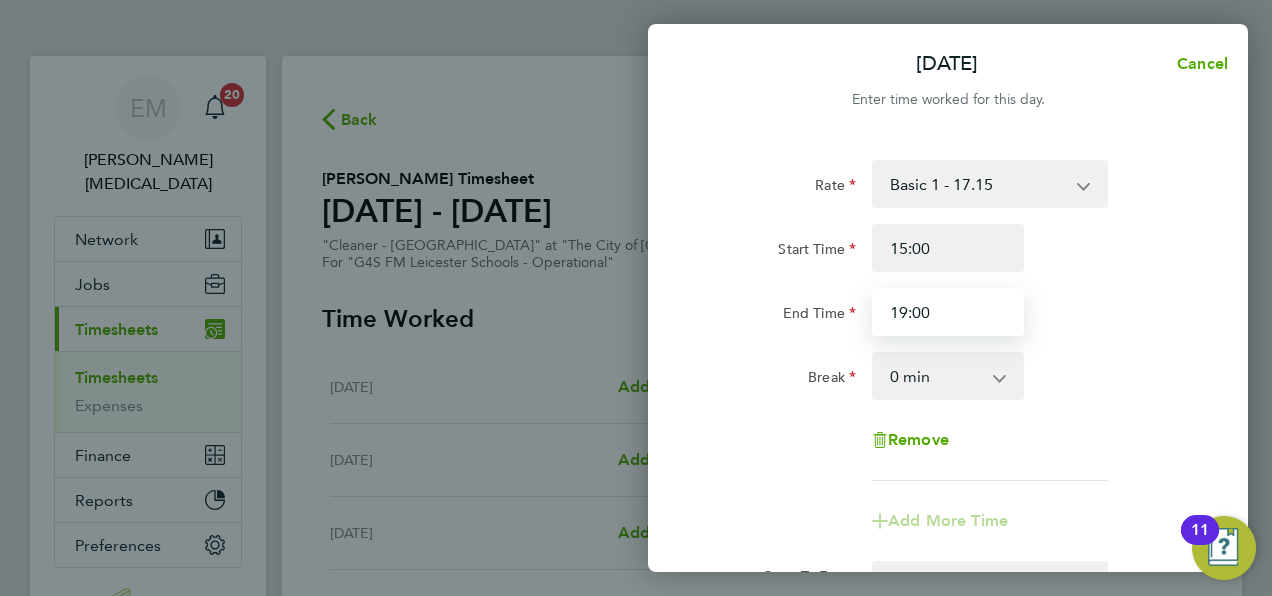 type on "19:00" 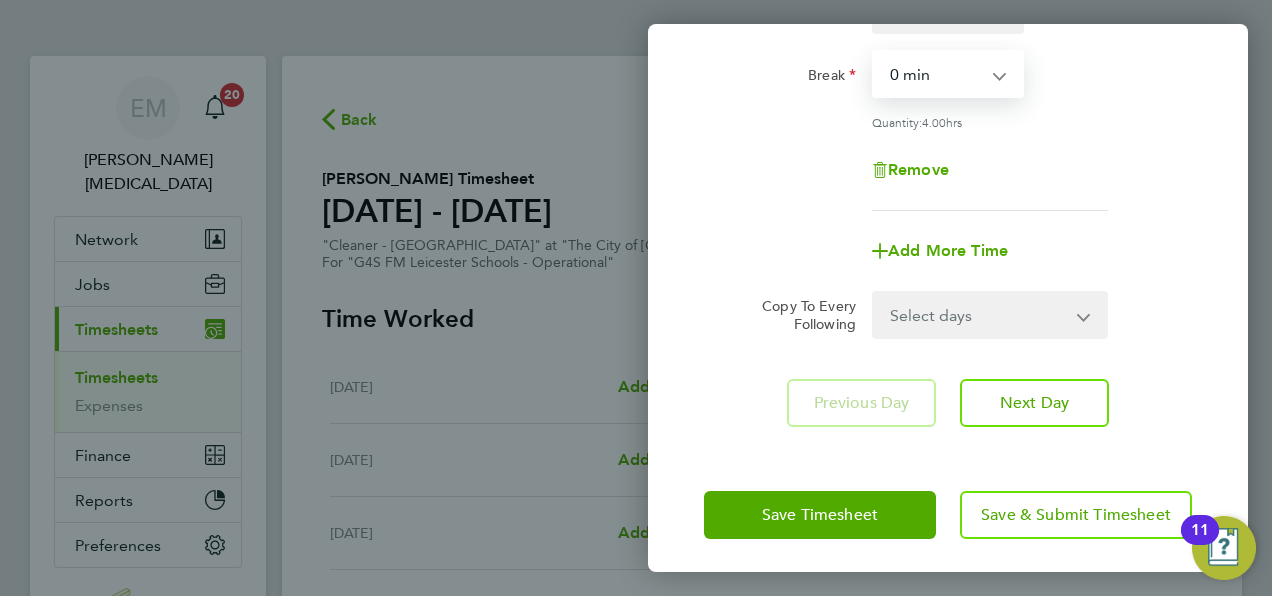 click on "Select days   Day   Weekday (Mon-Fri)   Weekend (Sat-Sun)   [DATE]   [DATE]   [DATE]   [DATE]   [DATE]   [DATE]" at bounding box center [979, 315] 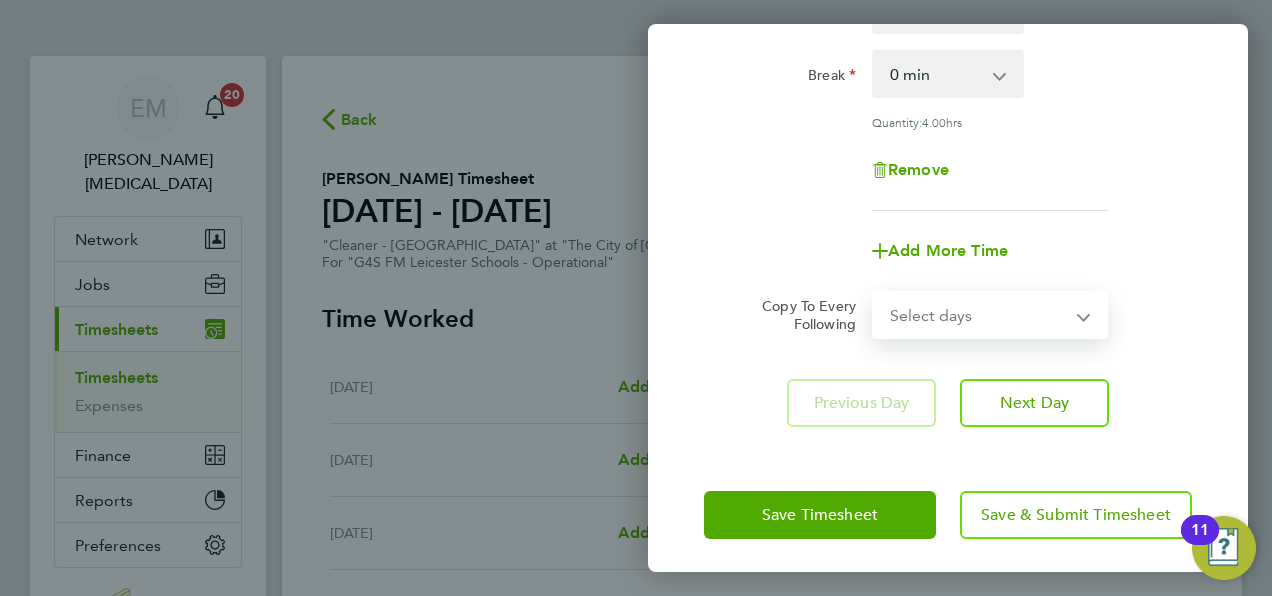 select on "WEEKDAY" 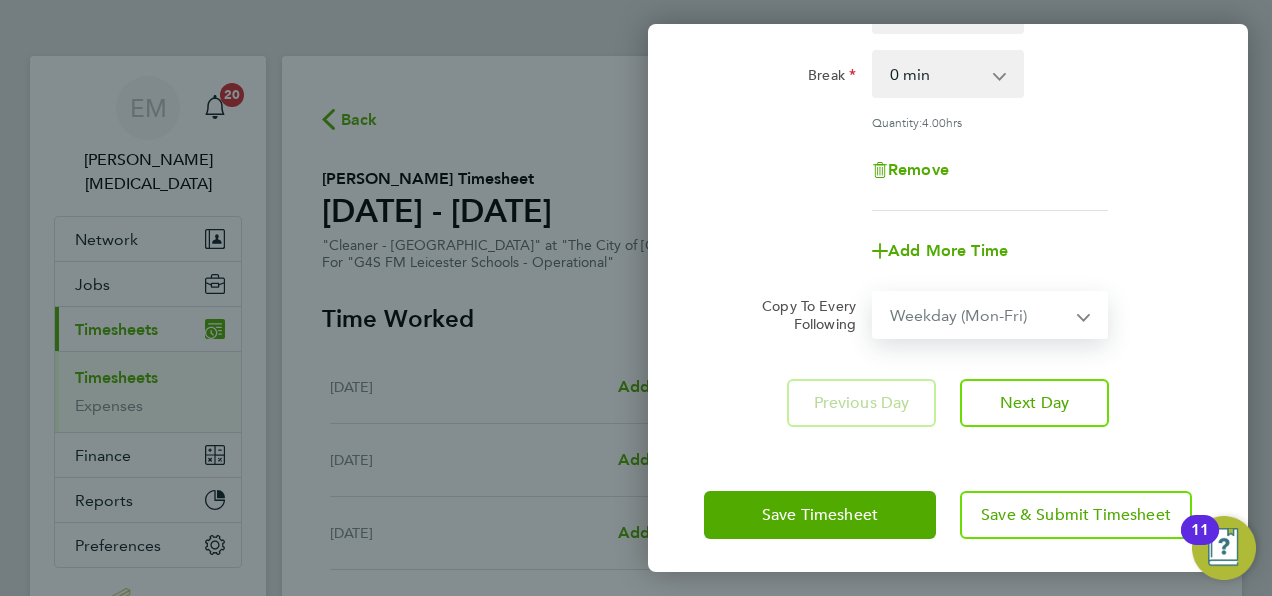 click on "Select days   Day   Weekday (Mon-Fri)   Weekend (Sat-Sun)   [DATE]   [DATE]   [DATE]   [DATE]   [DATE]   [DATE]" at bounding box center [979, 315] 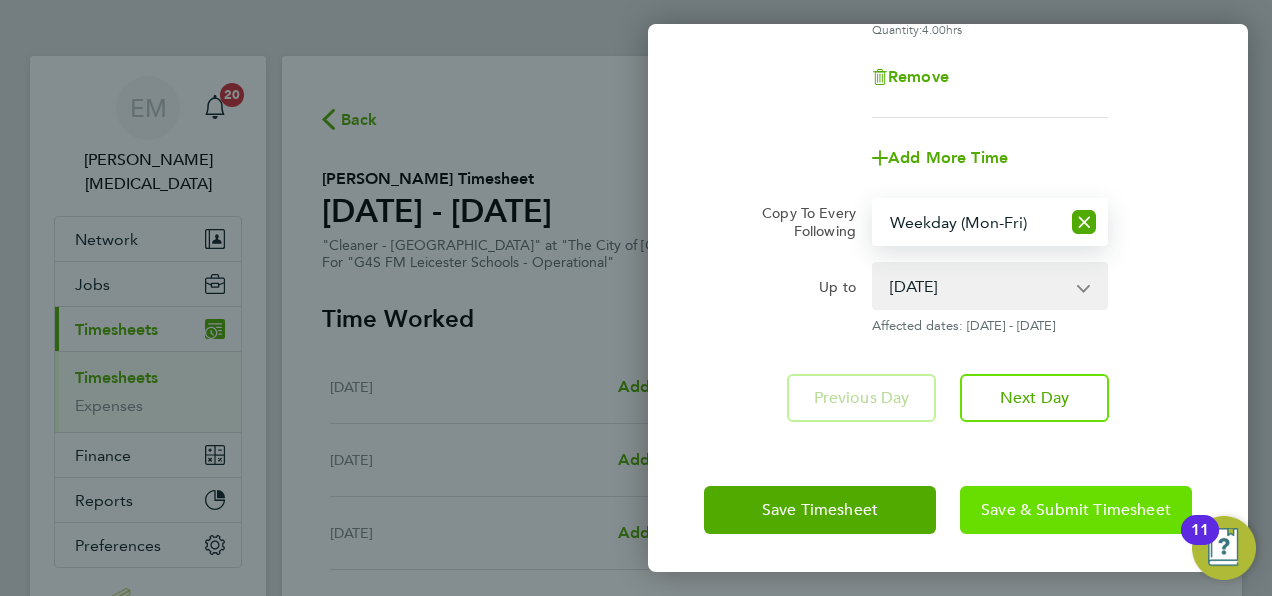 click on "Save & Submit Timesheet" 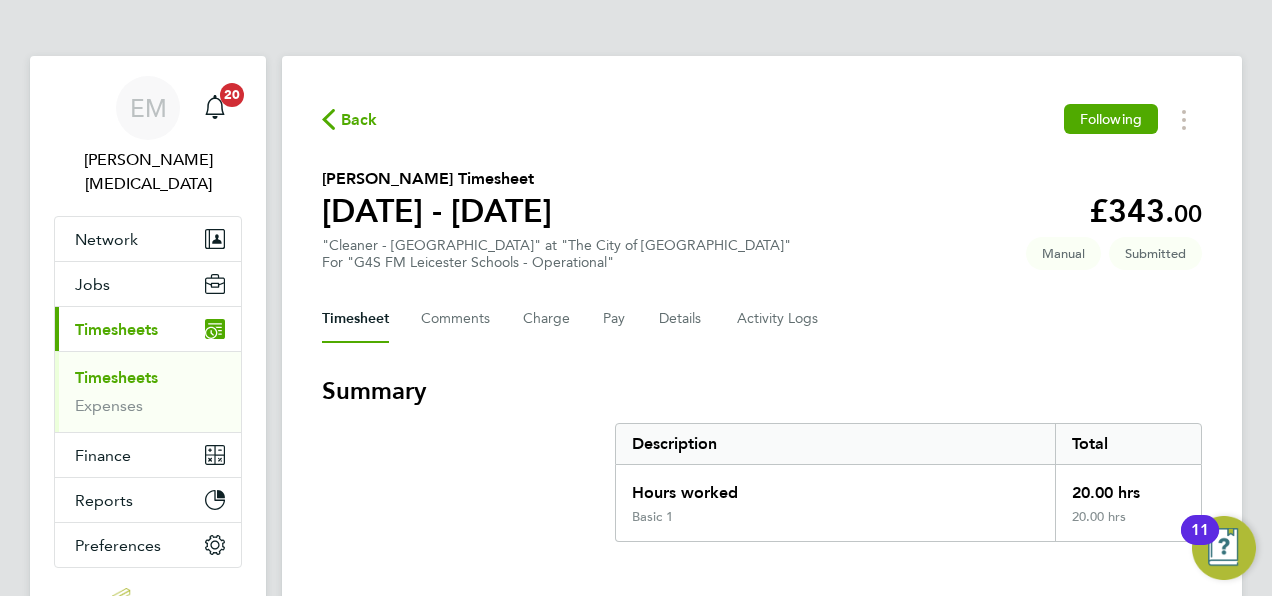 click 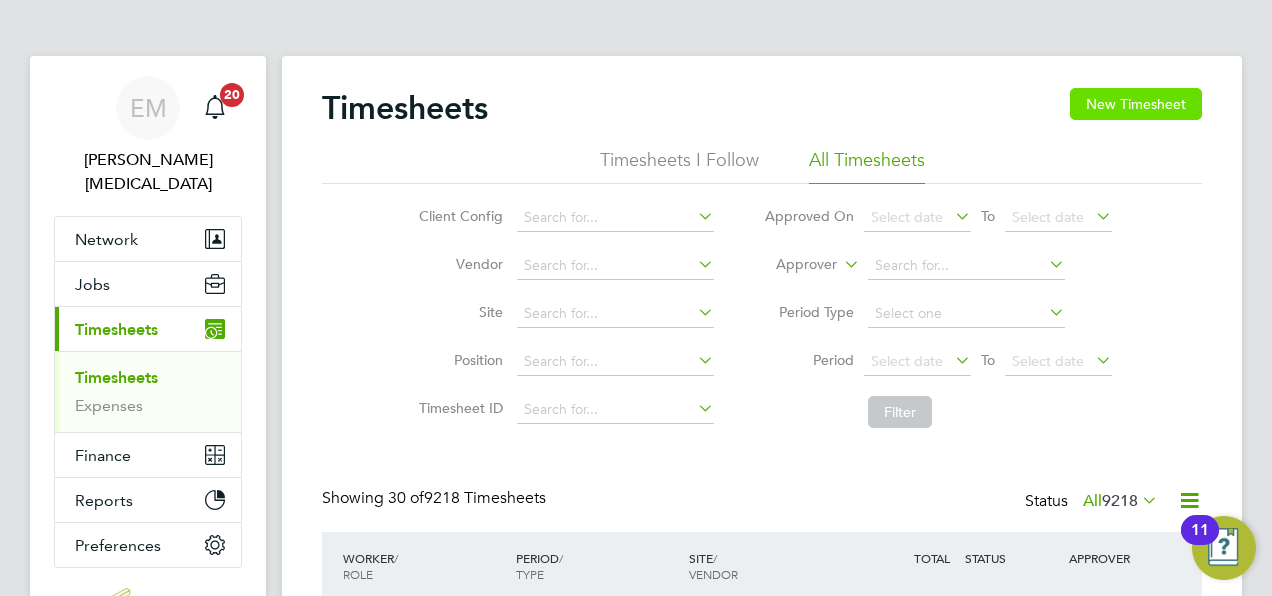 click on "New Timesheet" 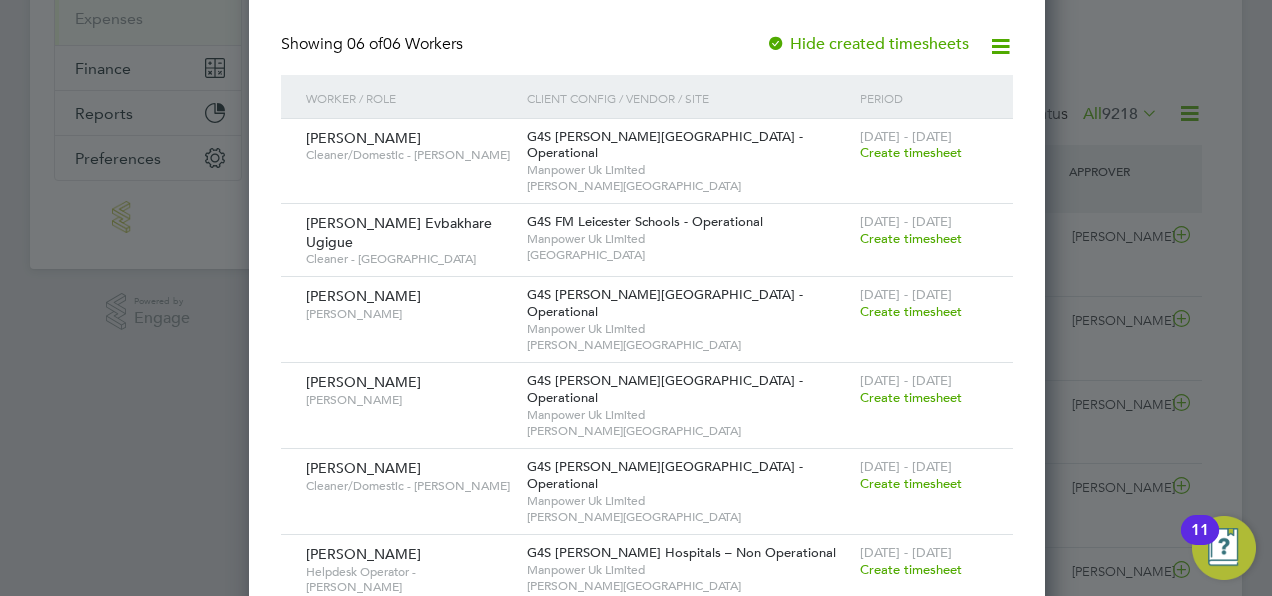click on "Create timesheet" at bounding box center [911, 238] 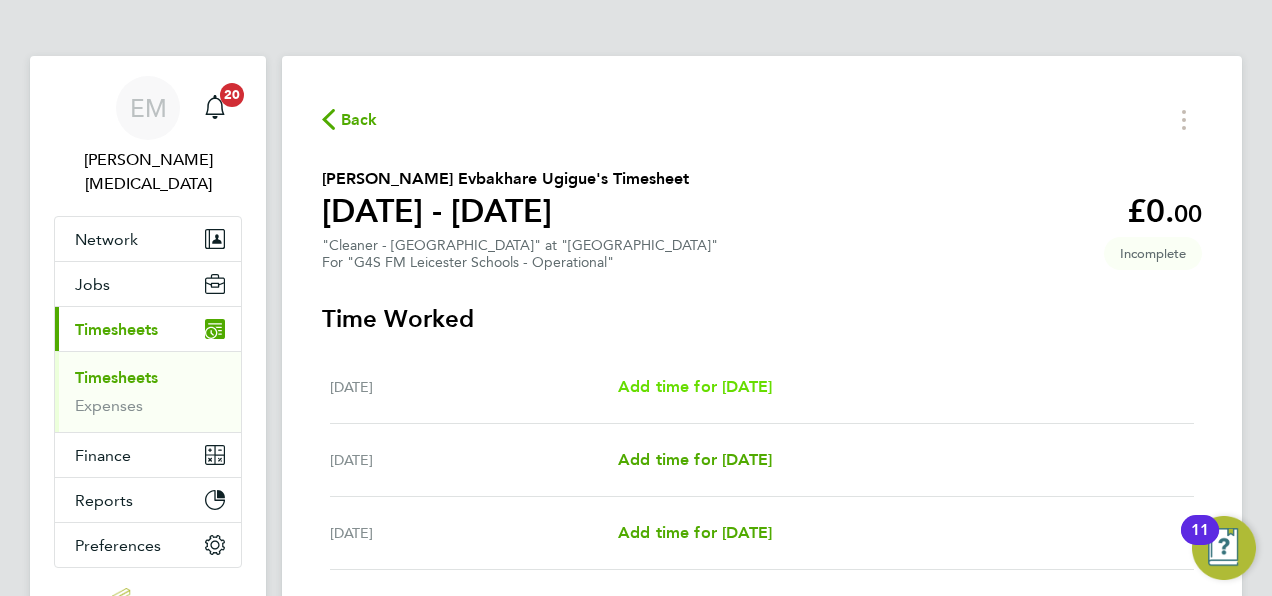 click on "Add time for [DATE]" at bounding box center [695, 386] 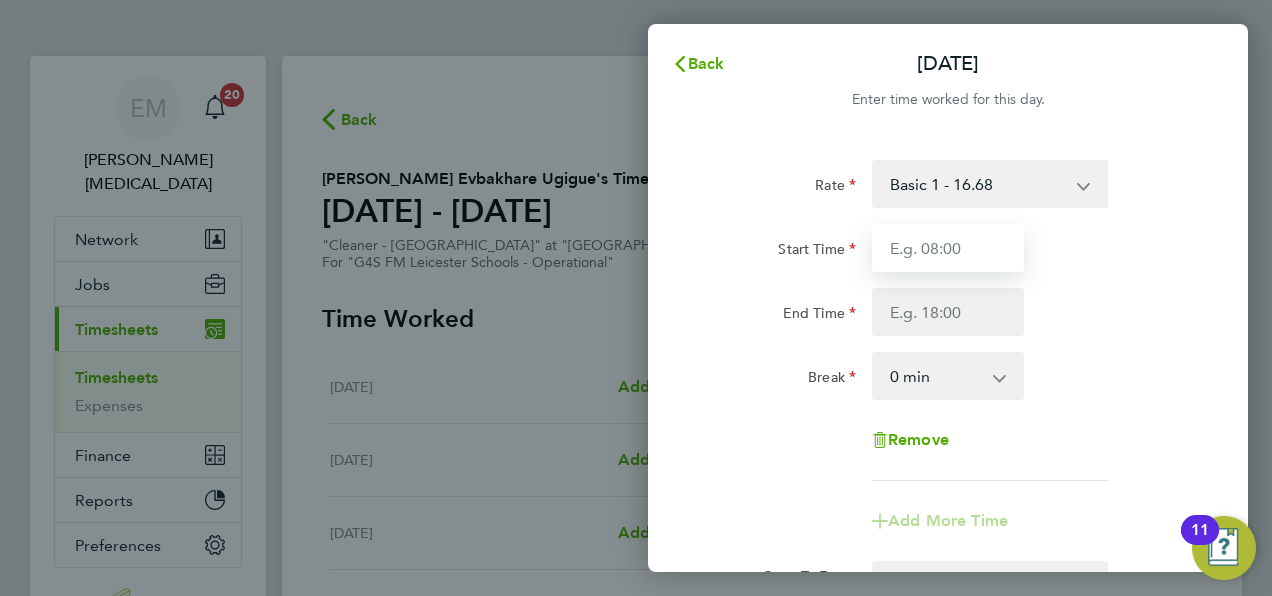 click on "Start Time" at bounding box center (948, 248) 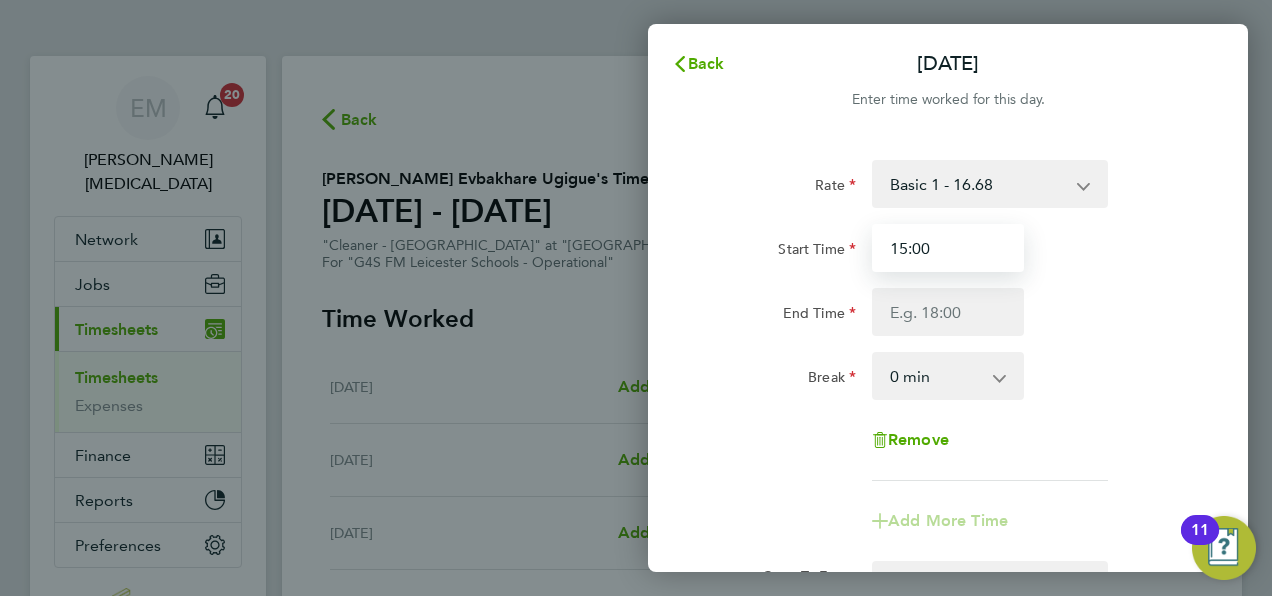 type on "15:00" 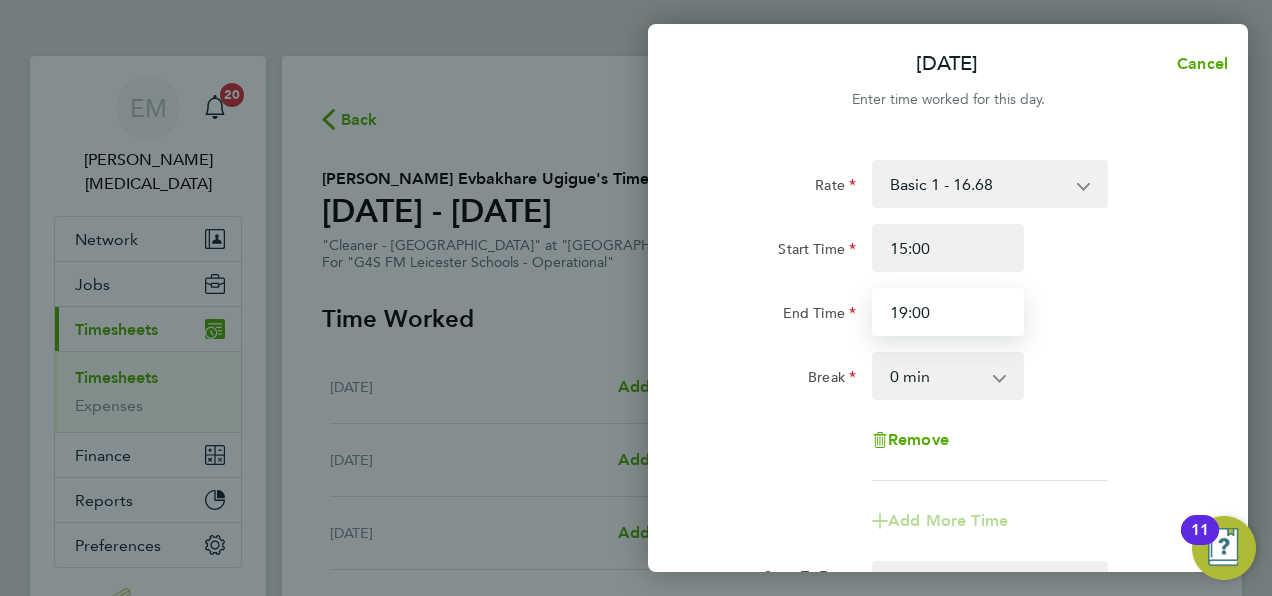 type on "19:00" 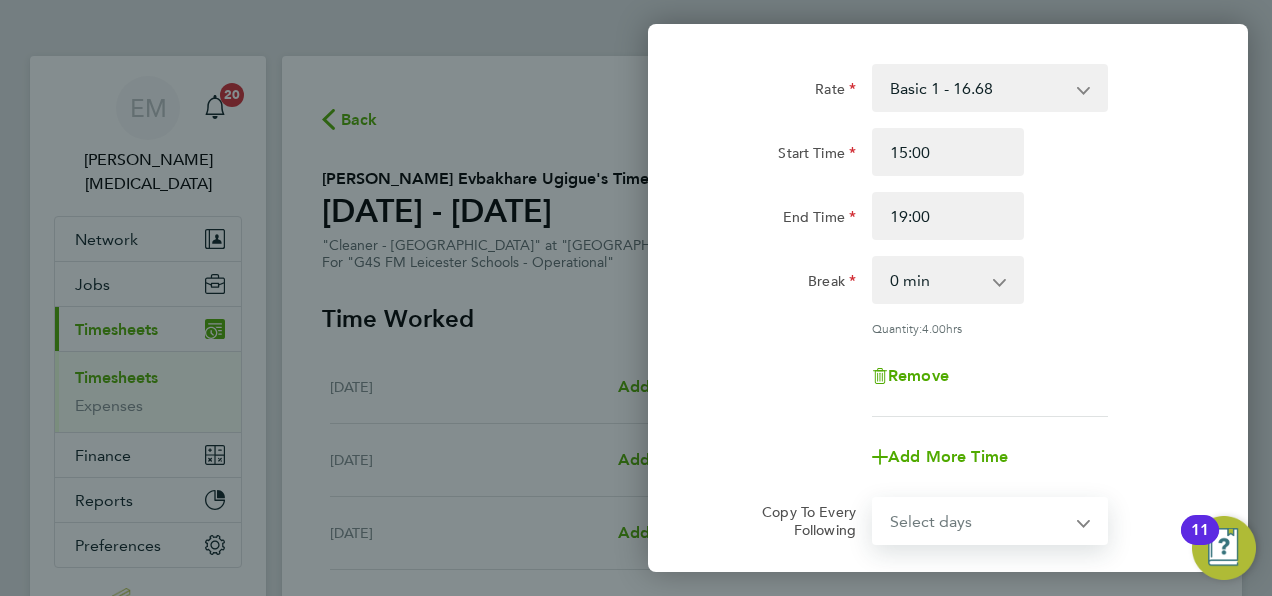click on "Select days   Day   Weekday (Mon-Fri)   Weekend (Sat-Sun)   [DATE]   [DATE]   [DATE]   [DATE]   [DATE]   [DATE]" at bounding box center (979, 521) 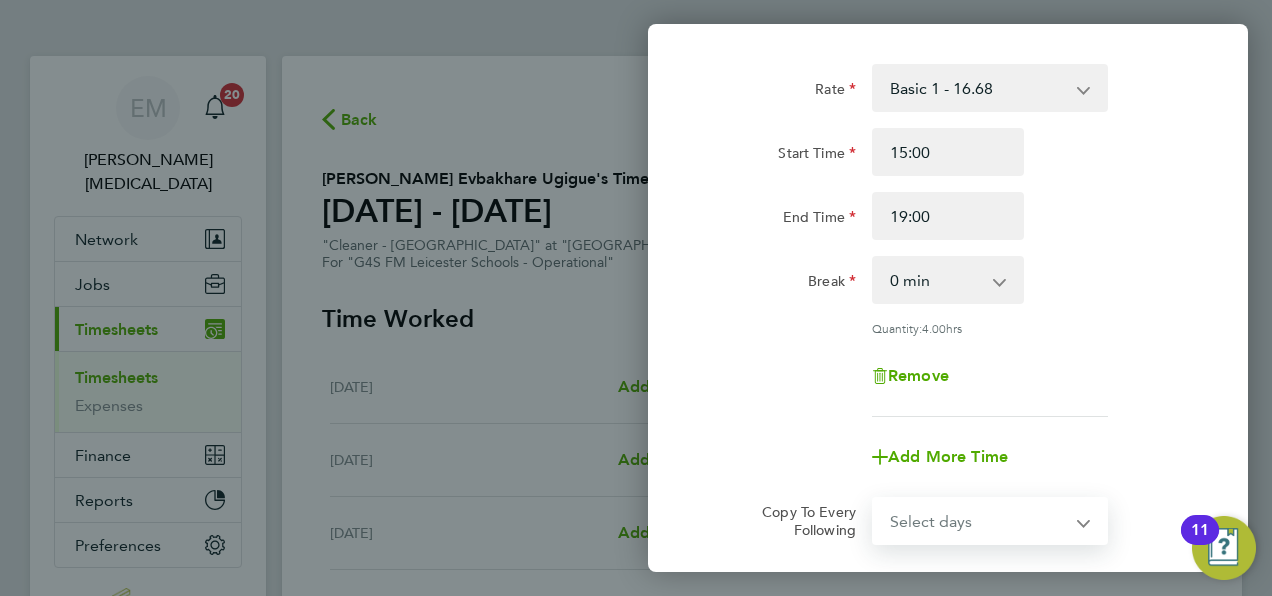 select on "WEEKDAY" 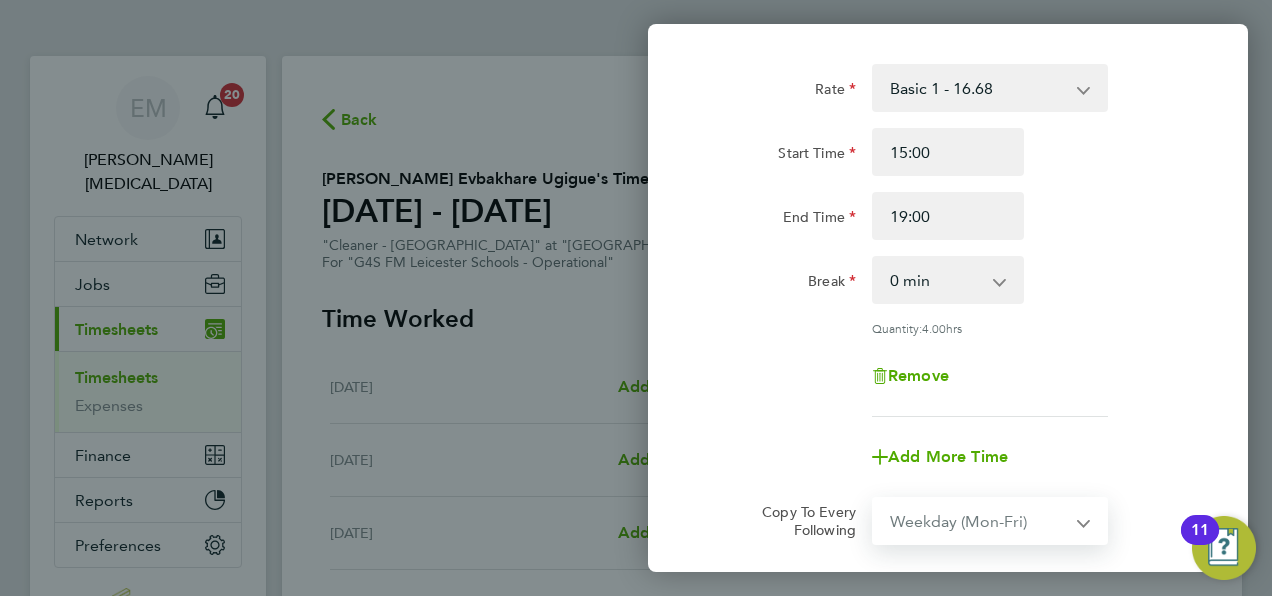 click on "Select days   Day   Weekday (Mon-Fri)   Weekend (Sat-Sun)   [DATE]   [DATE]   [DATE]   [DATE]   [DATE]   [DATE]" at bounding box center (979, 521) 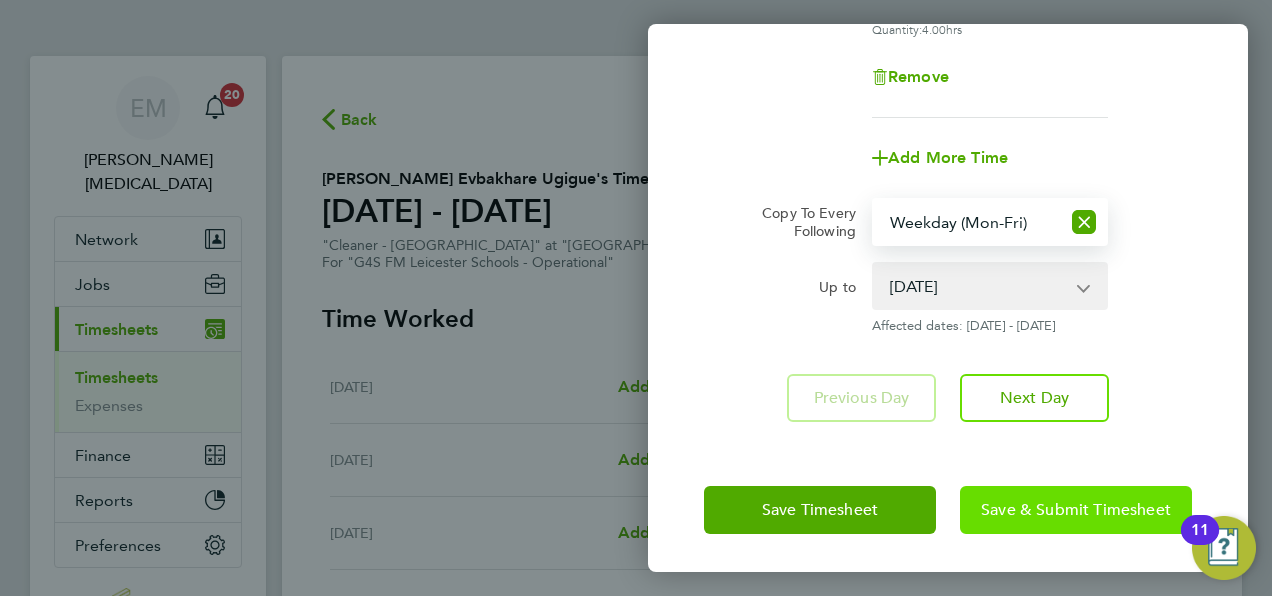 click on "Save & Submit Timesheet" 